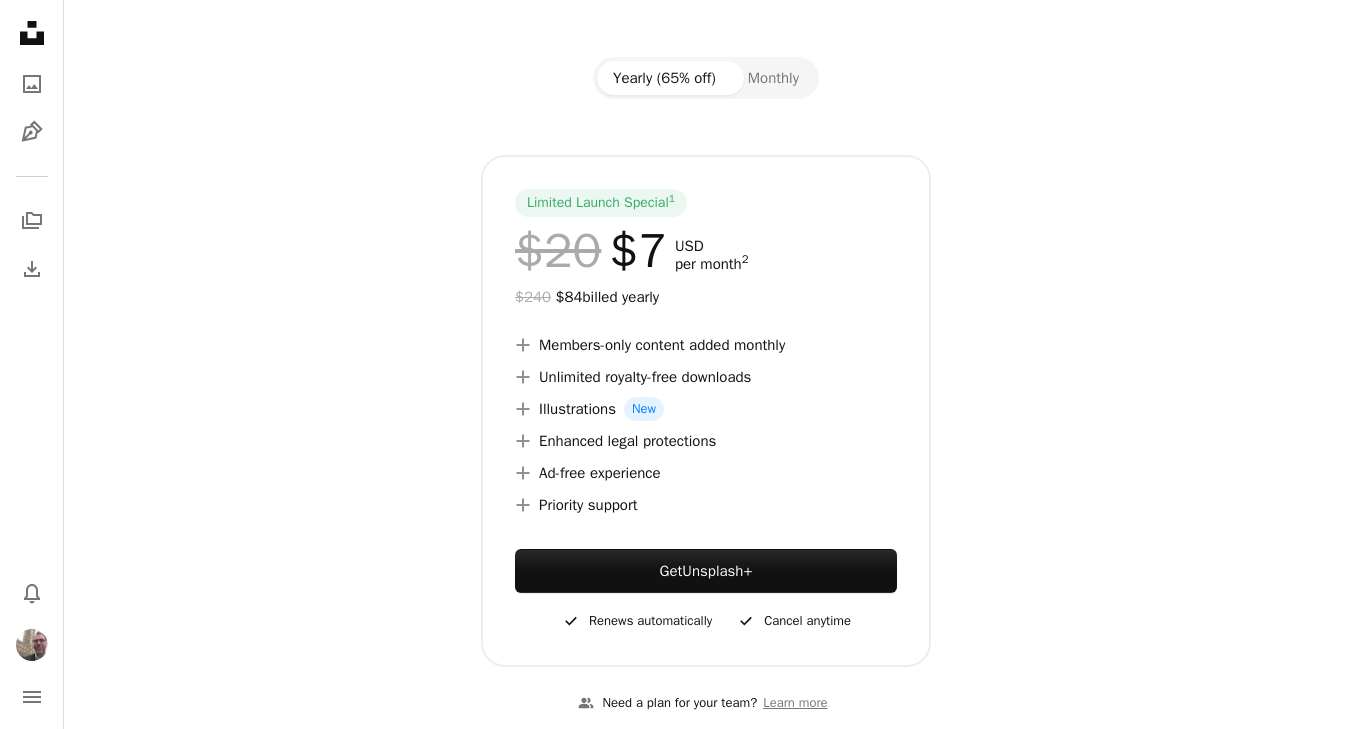 scroll, scrollTop: 233, scrollLeft: 0, axis: vertical 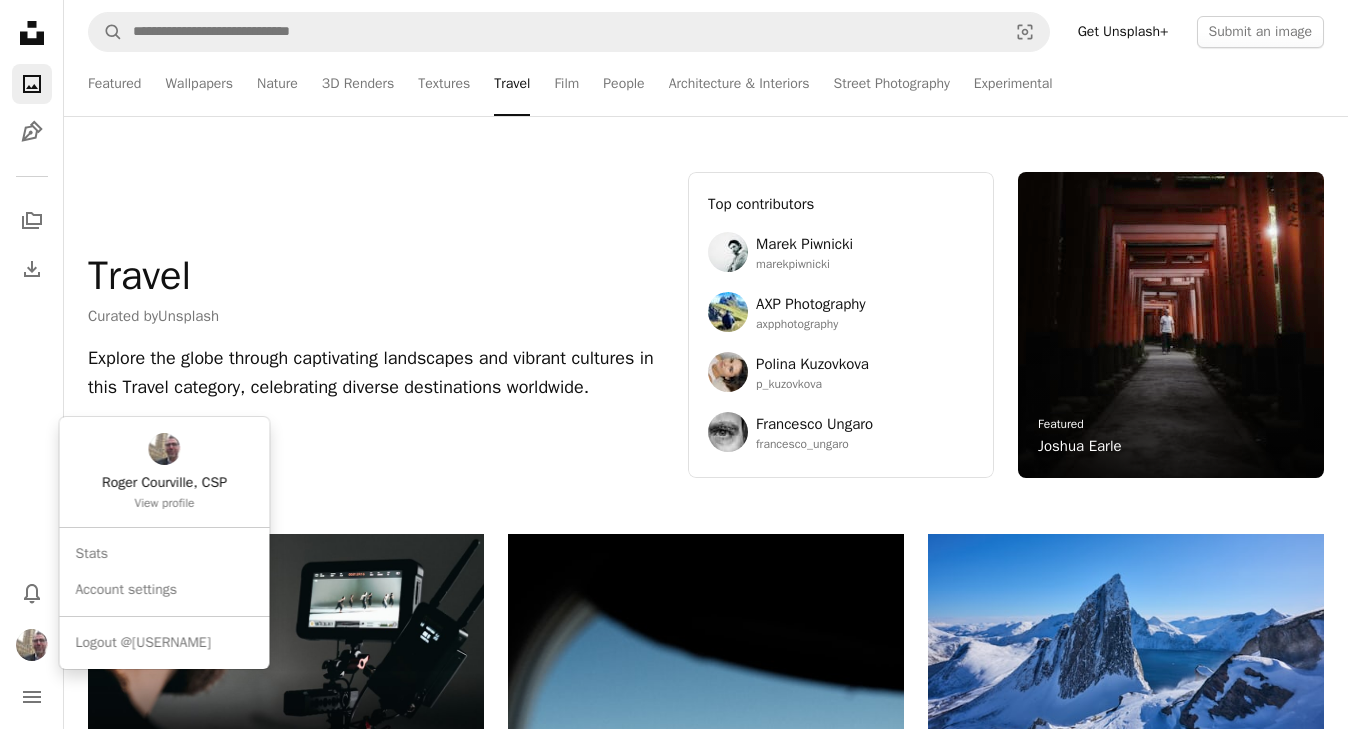 click at bounding box center (32, 645) 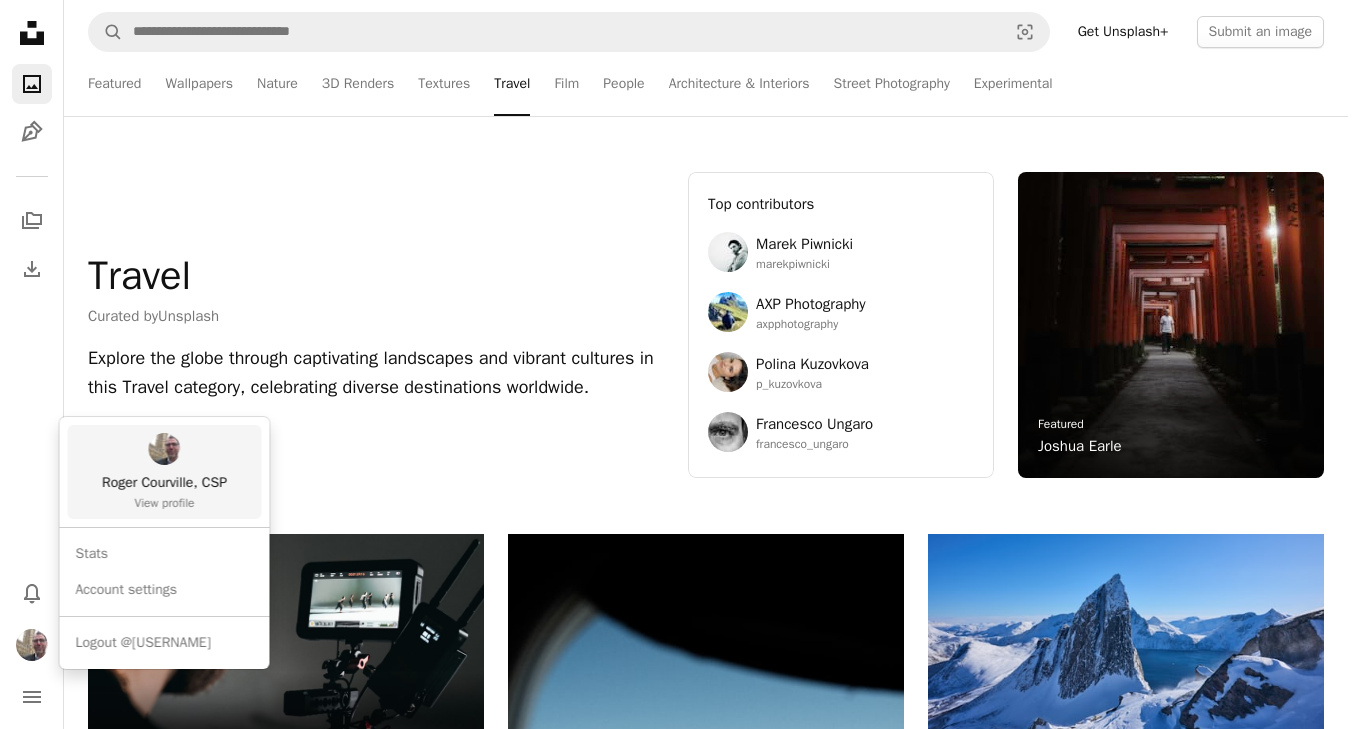 click on "View profile" at bounding box center [164, 503] 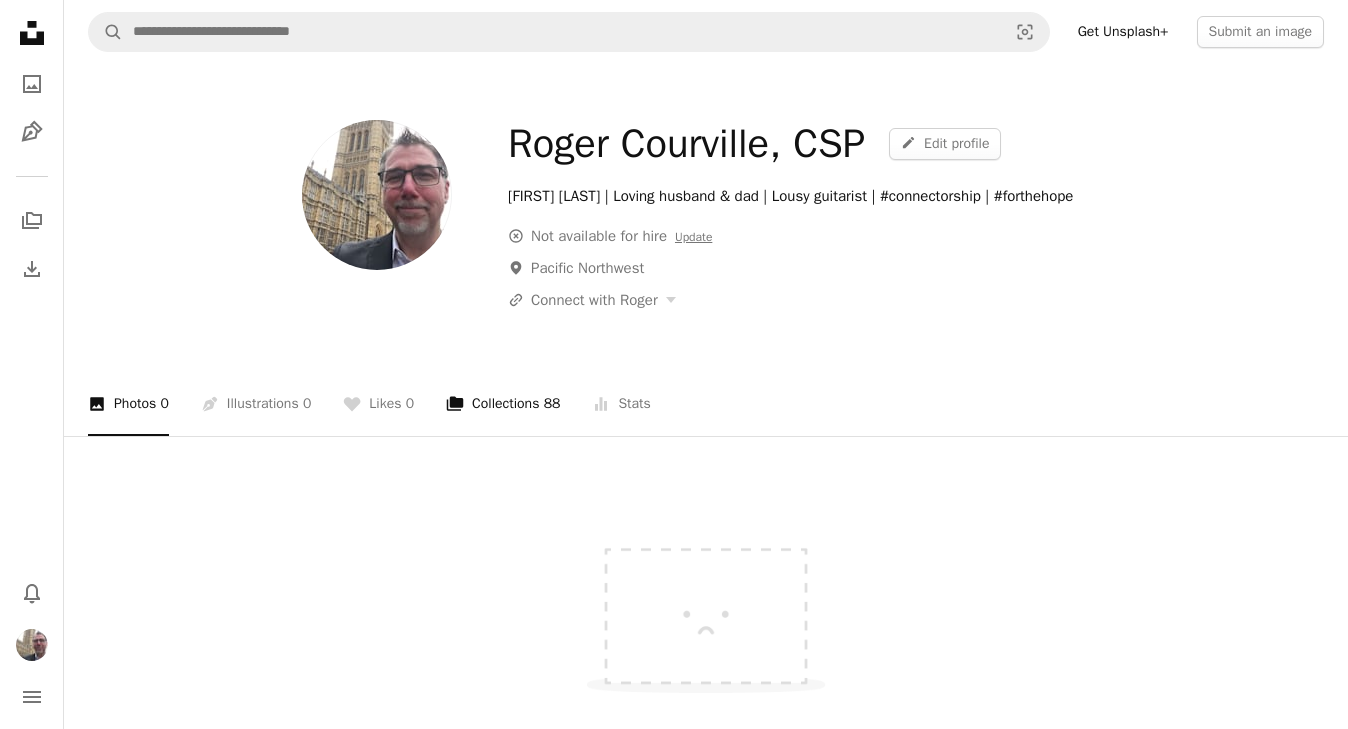 click on "A stack of folders Collections   88" at bounding box center [503, 404] 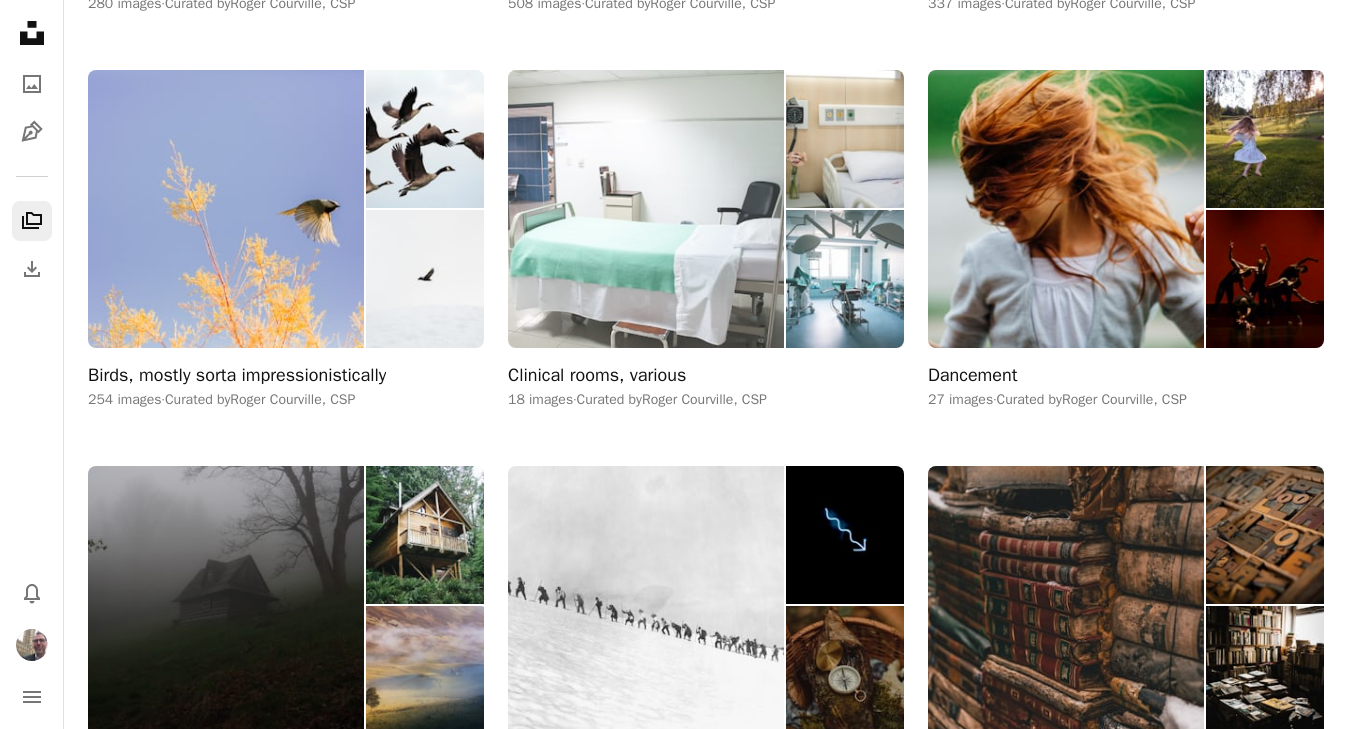 scroll, scrollTop: 1342, scrollLeft: 0, axis: vertical 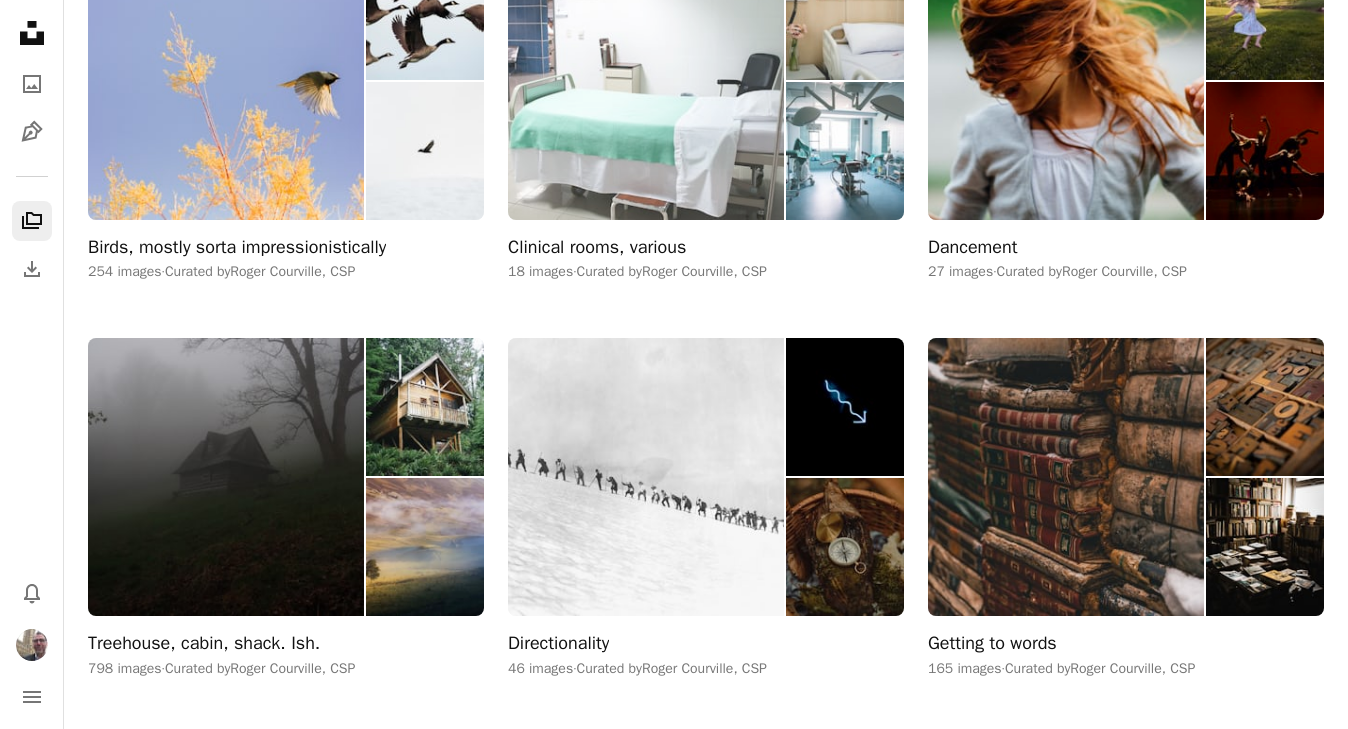 click on "Clinical rooms, various" at bounding box center [597, 248] 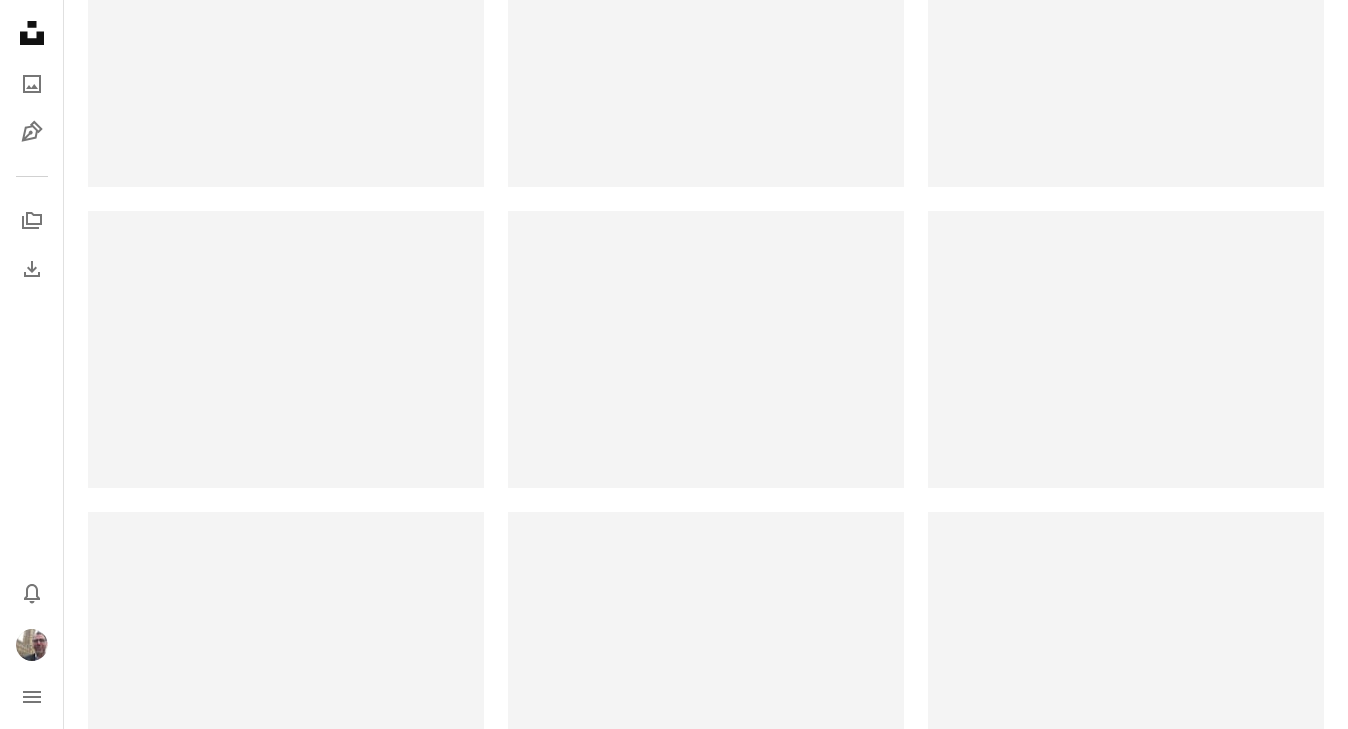 scroll, scrollTop: 0, scrollLeft: 0, axis: both 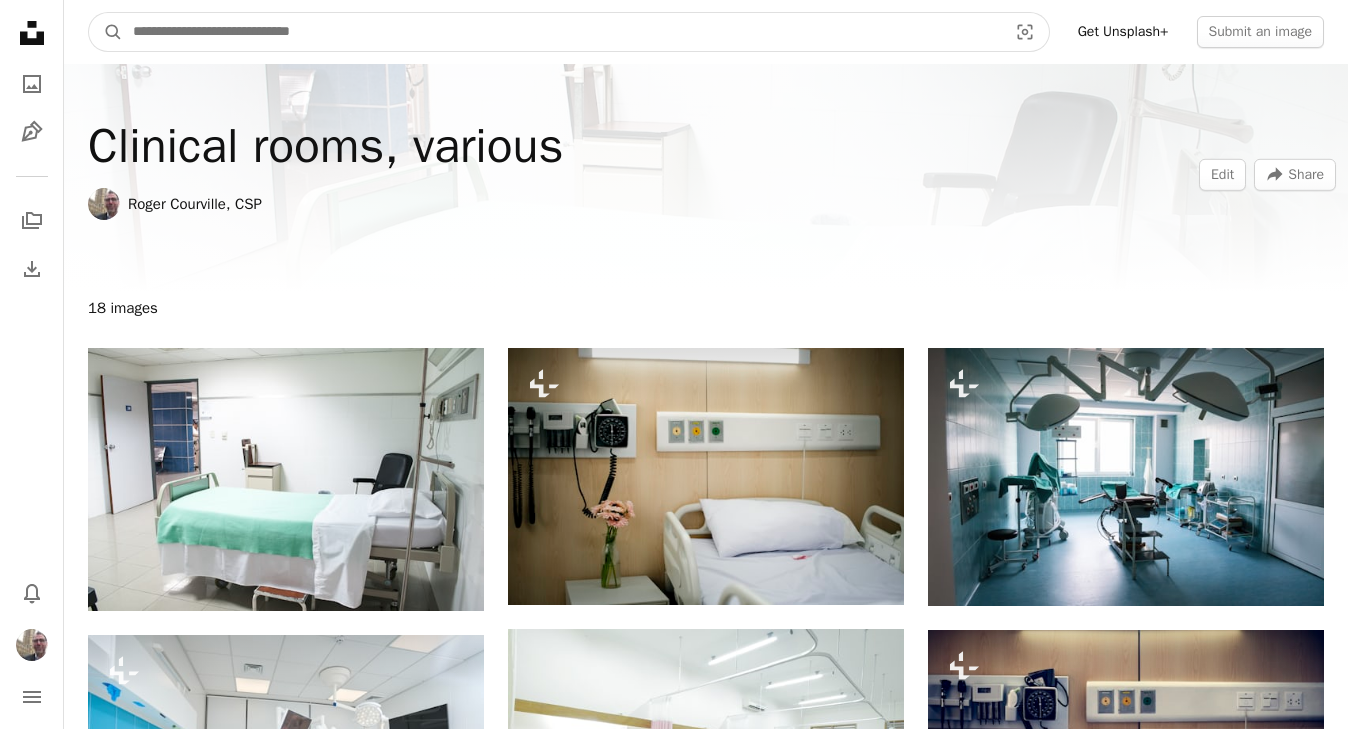 click at bounding box center (562, 32) 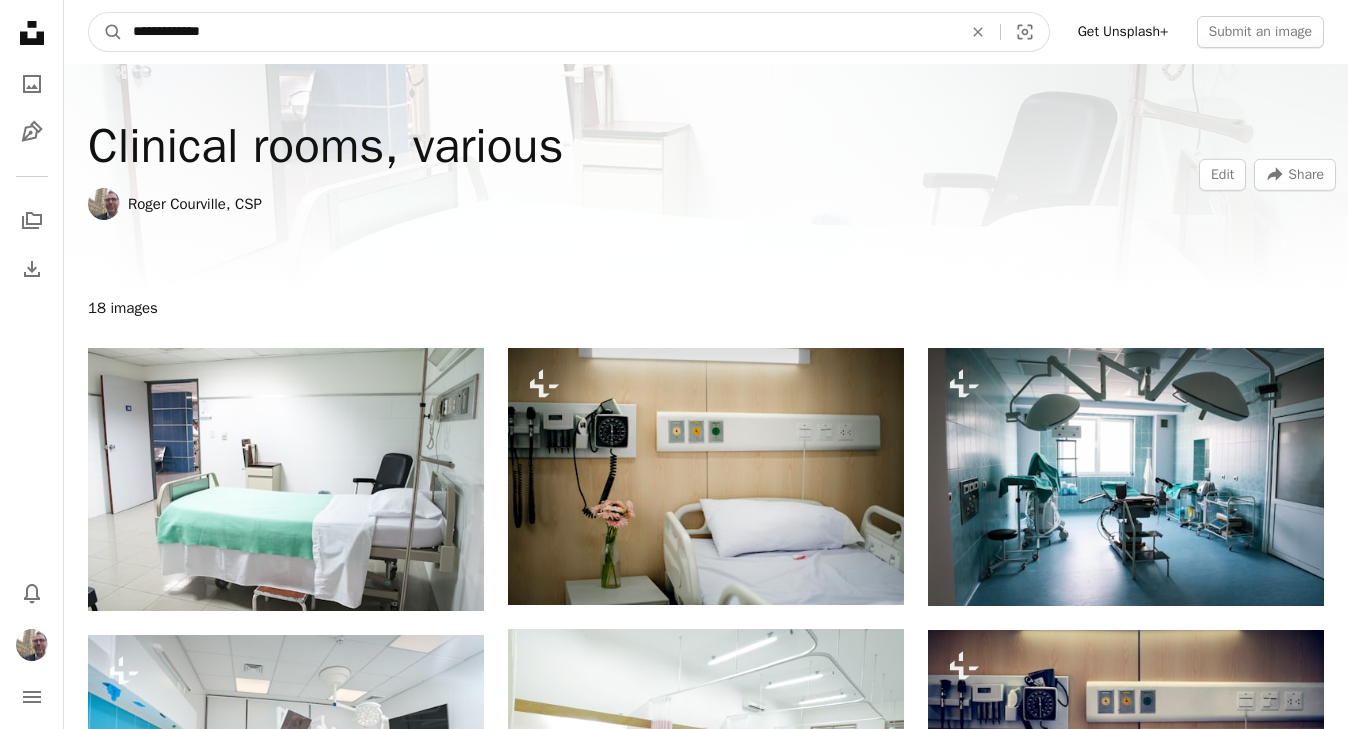type on "**********" 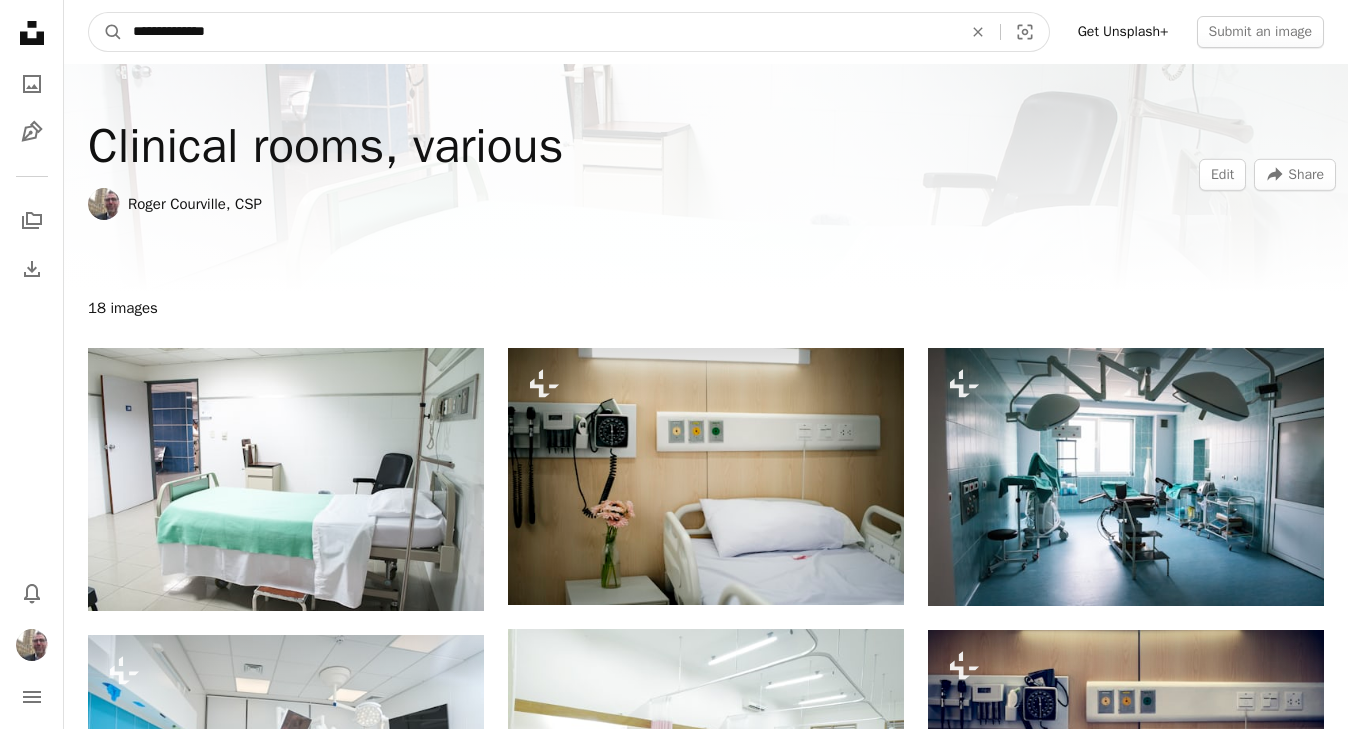 click on "A magnifying glass" at bounding box center [106, 32] 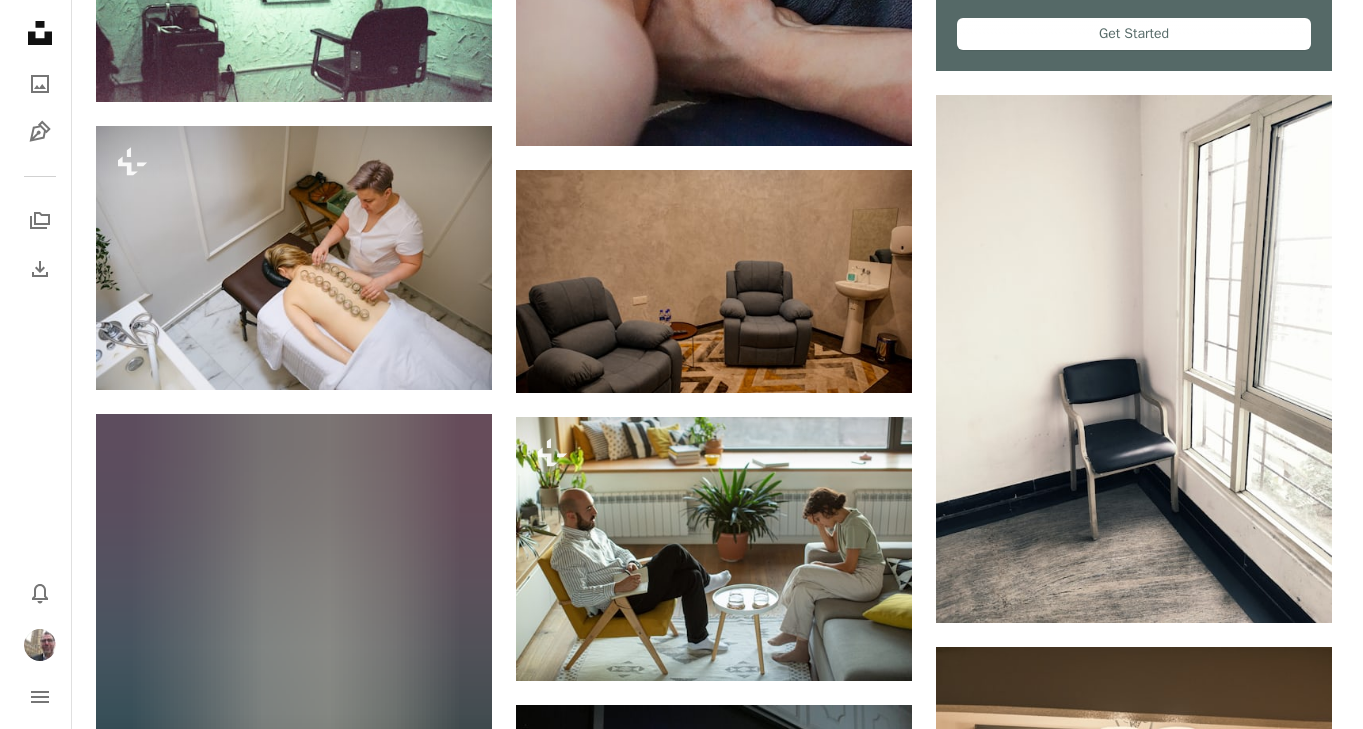 scroll, scrollTop: 915, scrollLeft: 0, axis: vertical 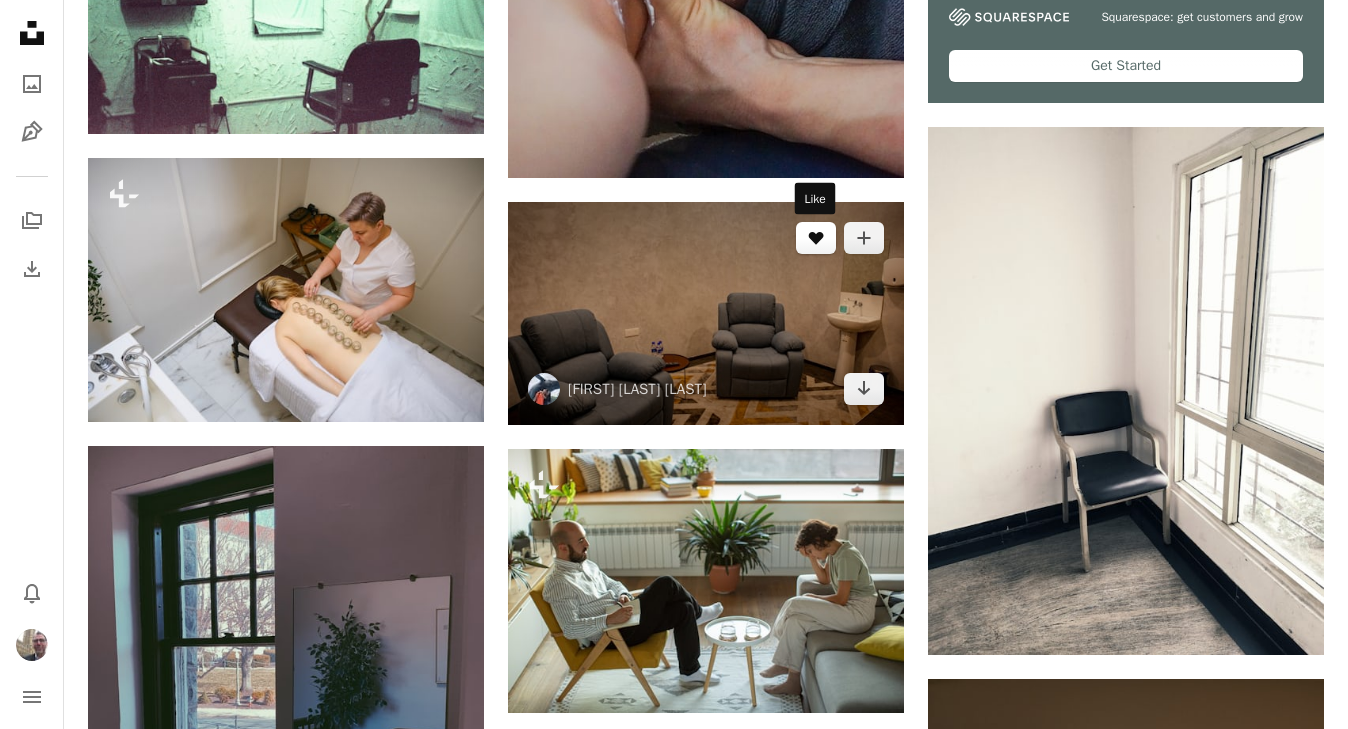 click on "A heart" at bounding box center (816, 238) 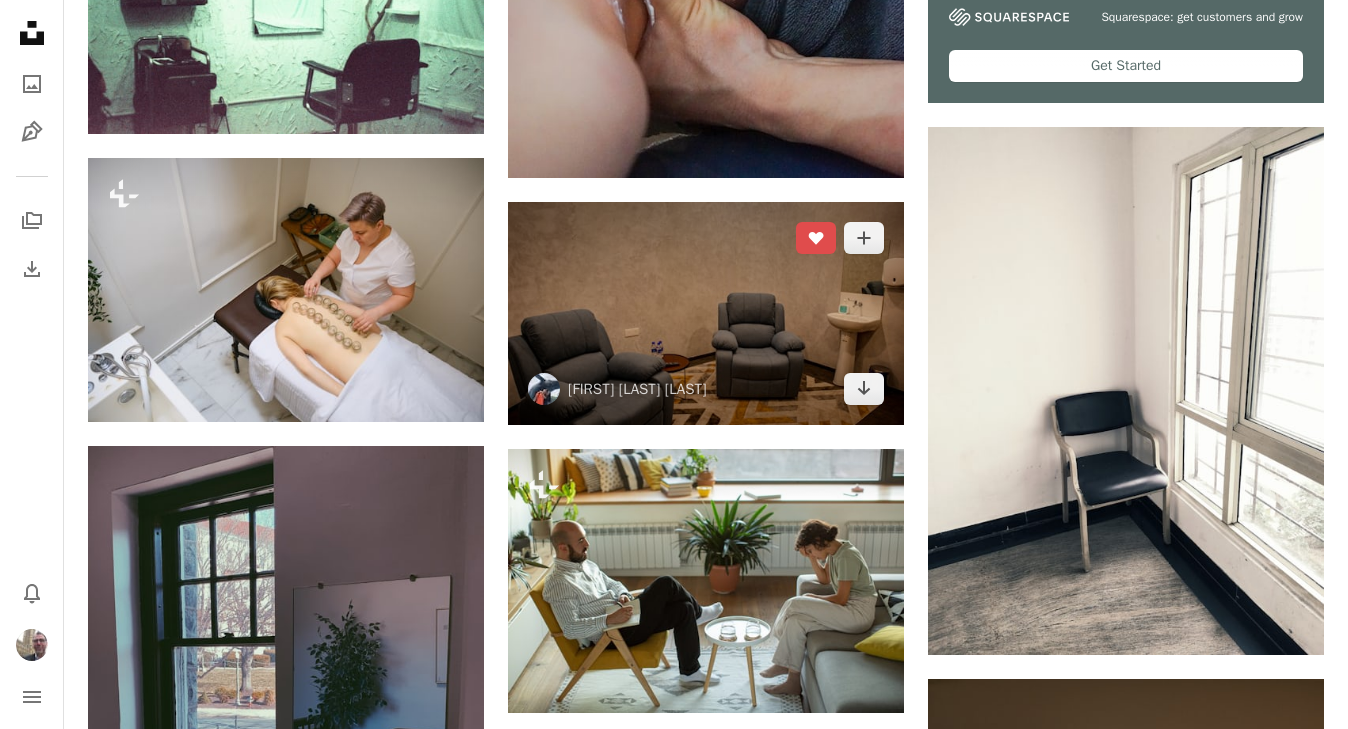 click on "A heart" at bounding box center (816, 238) 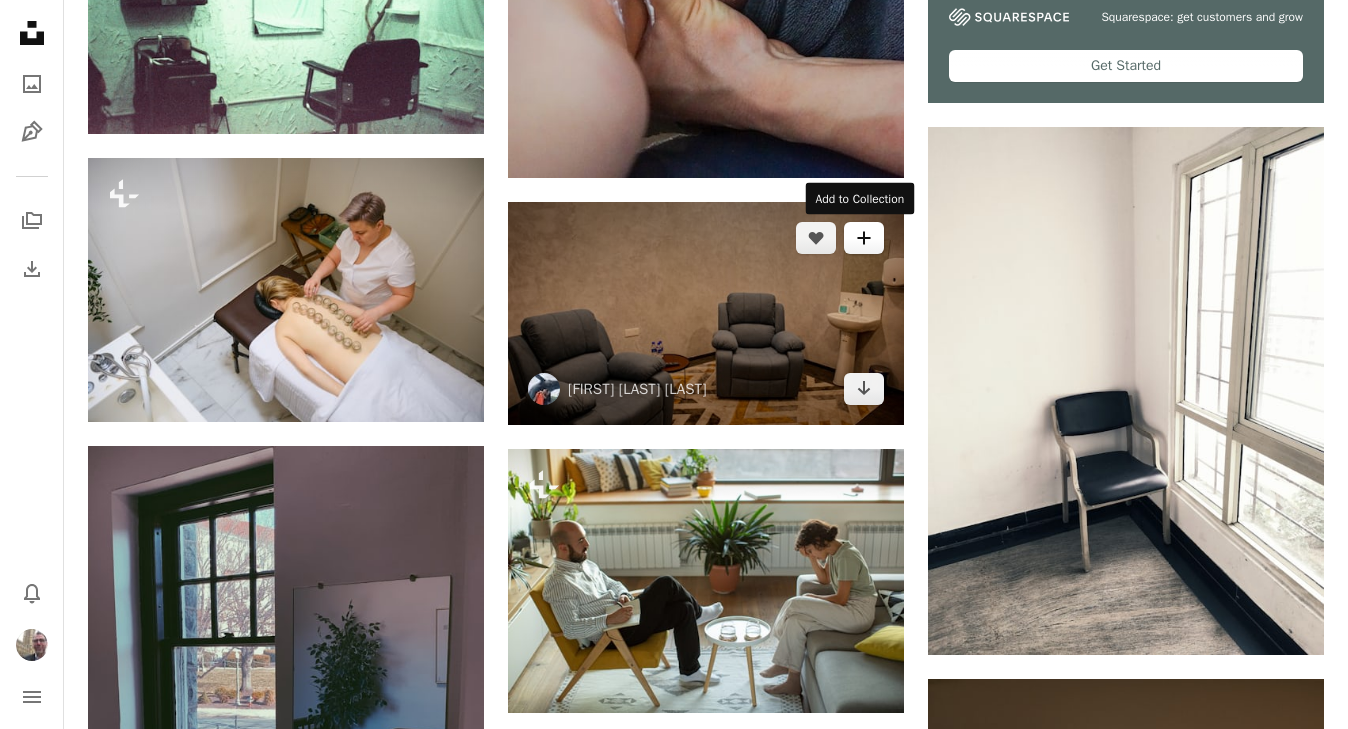 click 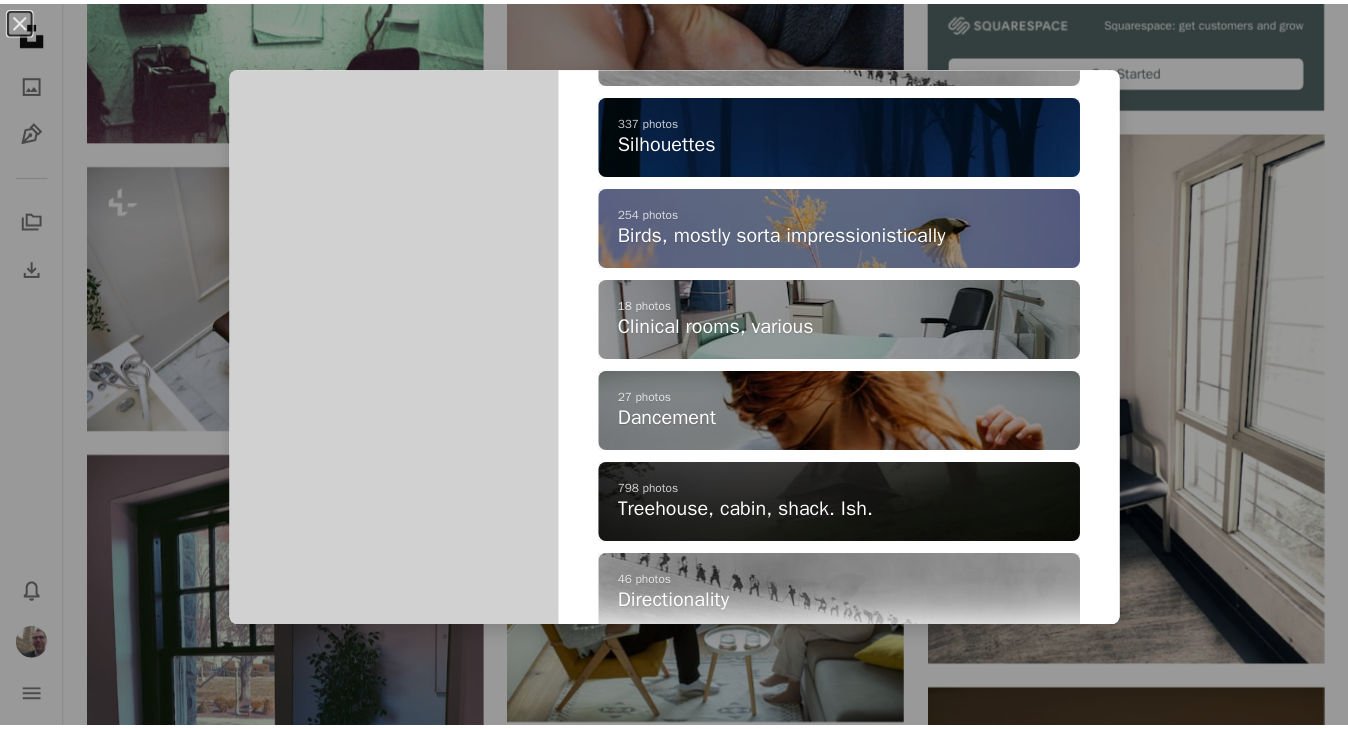 scroll, scrollTop: 642, scrollLeft: 0, axis: vertical 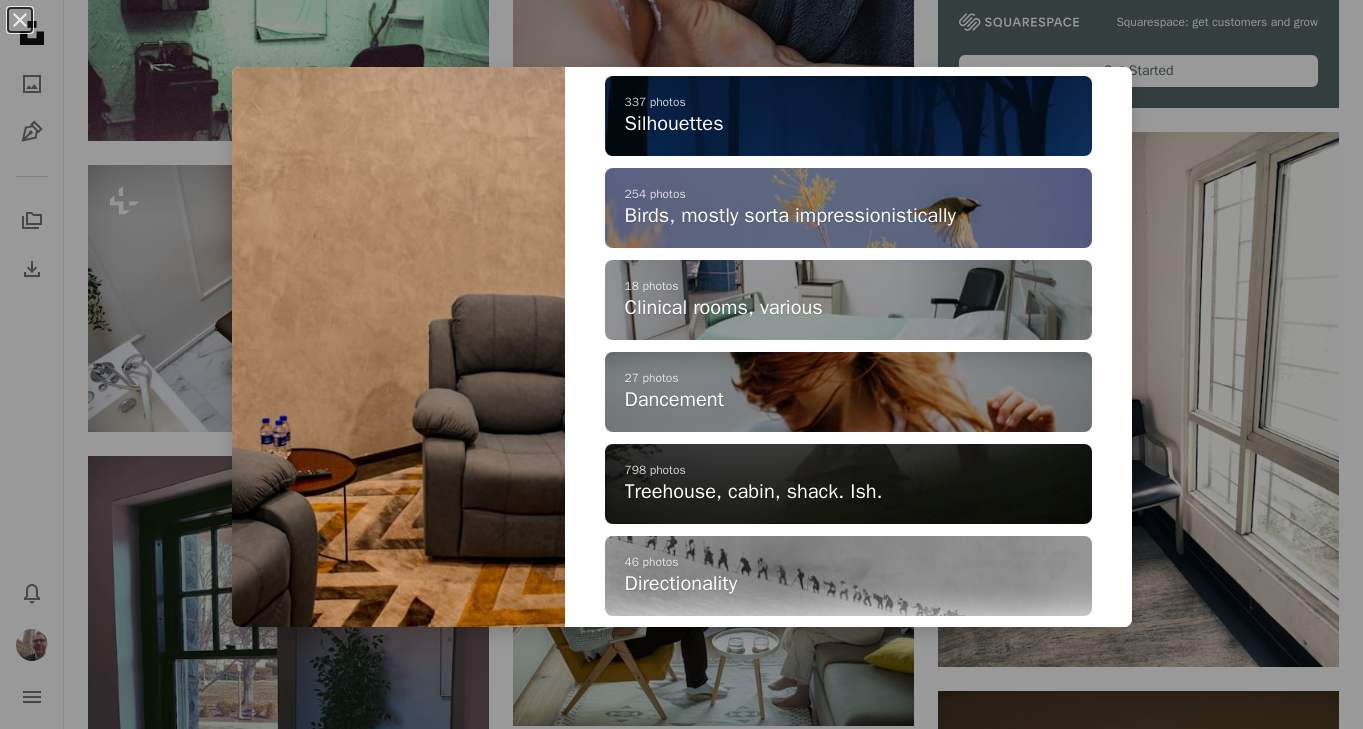 click on "18 photos" at bounding box center (848, 286) 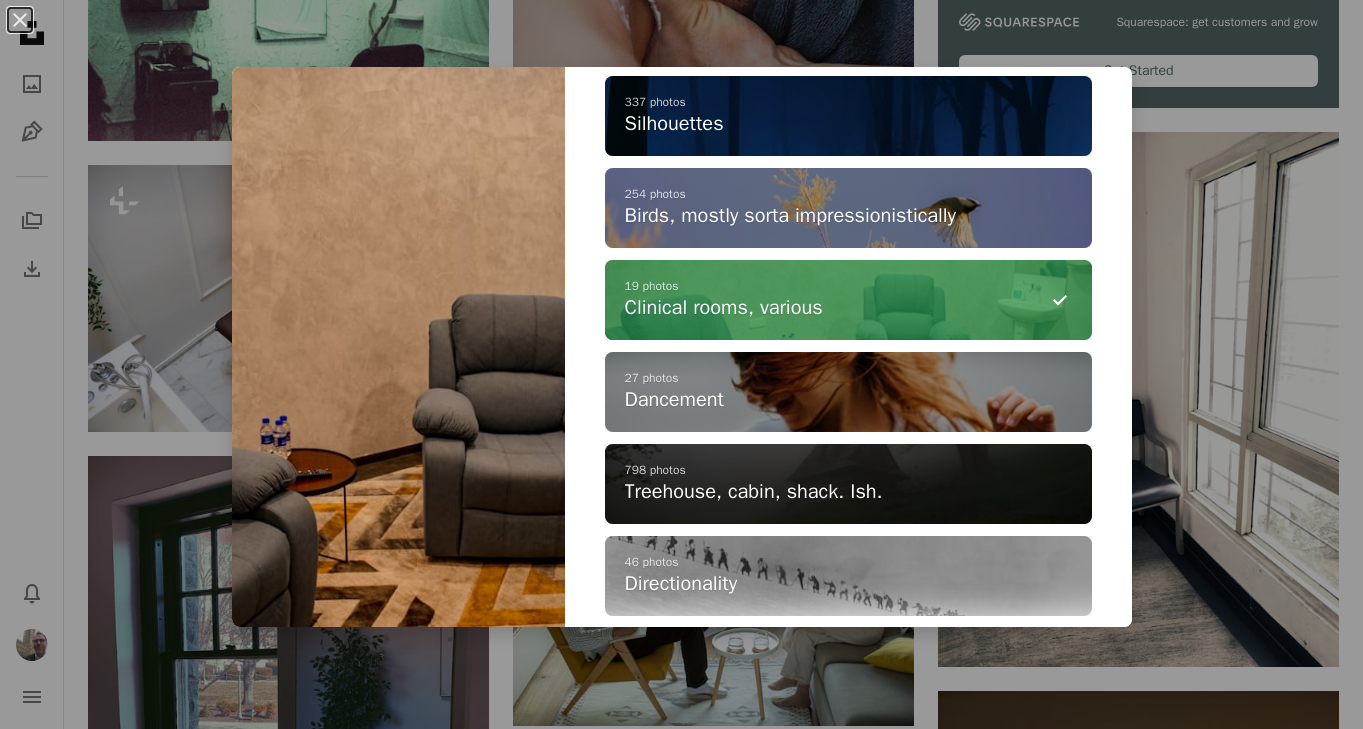 click on "An X shape Add to Collection Create a new collection A checkmark A plus sign 371 photos Lighthouse stories A checkmark A plus sign 996 photos Jesus (or not) A checkmark A plus sign 391 photos Interestingnesses A checkmark A plus sign 280 photos Wordsigns A checkmark A plus sign 508 photos Concepts for presentation slides A checkmark A plus sign 337 photos Silhouettes A checkmark A plus sign 254 photos Birds, mostly sorta impressionistically A checkmark A minus sign 19 photos Clinical rooms, various A checkmark A plus sign 27 photos Dancement A checkmark A plus sign 798 photos Treehouse, cabin, shack. Ish. A checkmark A plus sign 46 photos Directionality A checkmark A plus sign 165 photos Getting to words A checkmark A plus sign 262 photos Going nowhere A checkmark A plus sign 114 photos Weirdlyawesome A checkmark A plus sign 130 photos The more interesting starry night pics A checkmark A plus sign 181 photos General revelation A checkmark A plus sign 103 photos Between the moon and the moon between 174 photos" at bounding box center [681, 364] 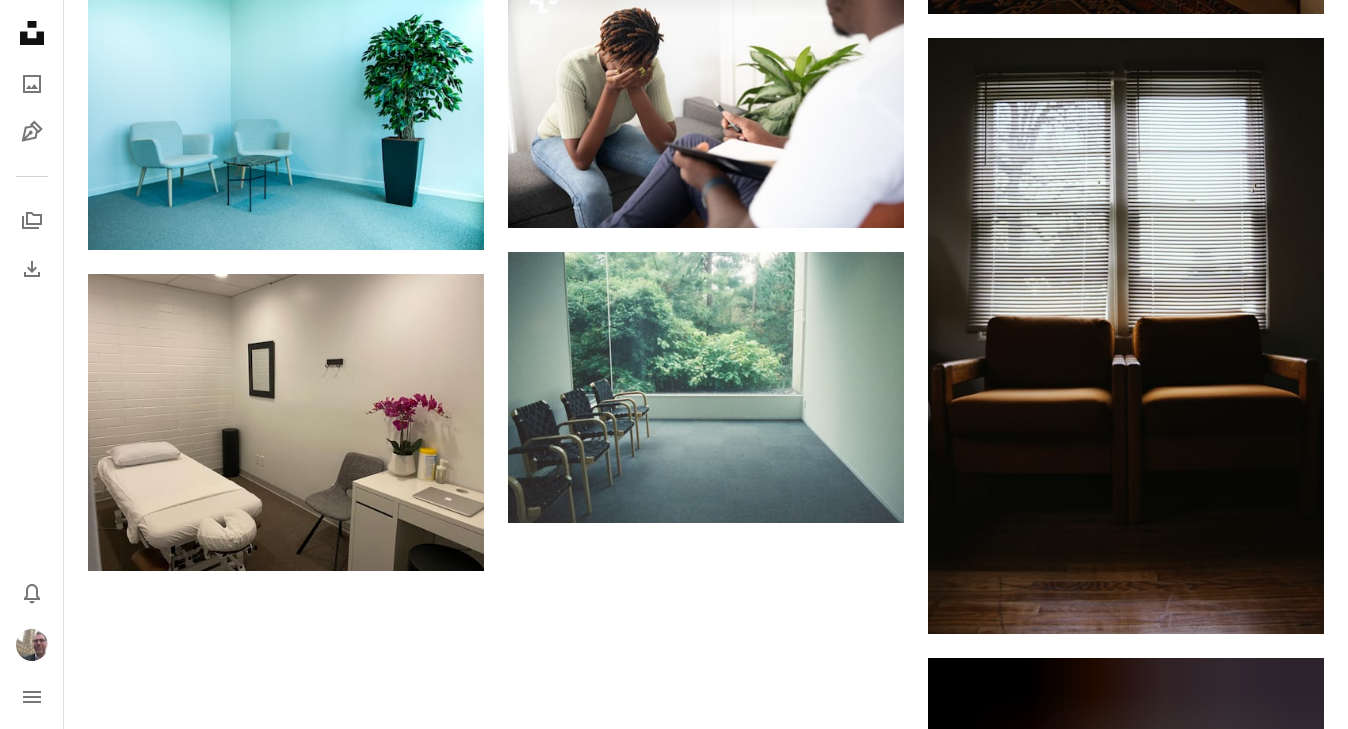 scroll, scrollTop: 2876, scrollLeft: 0, axis: vertical 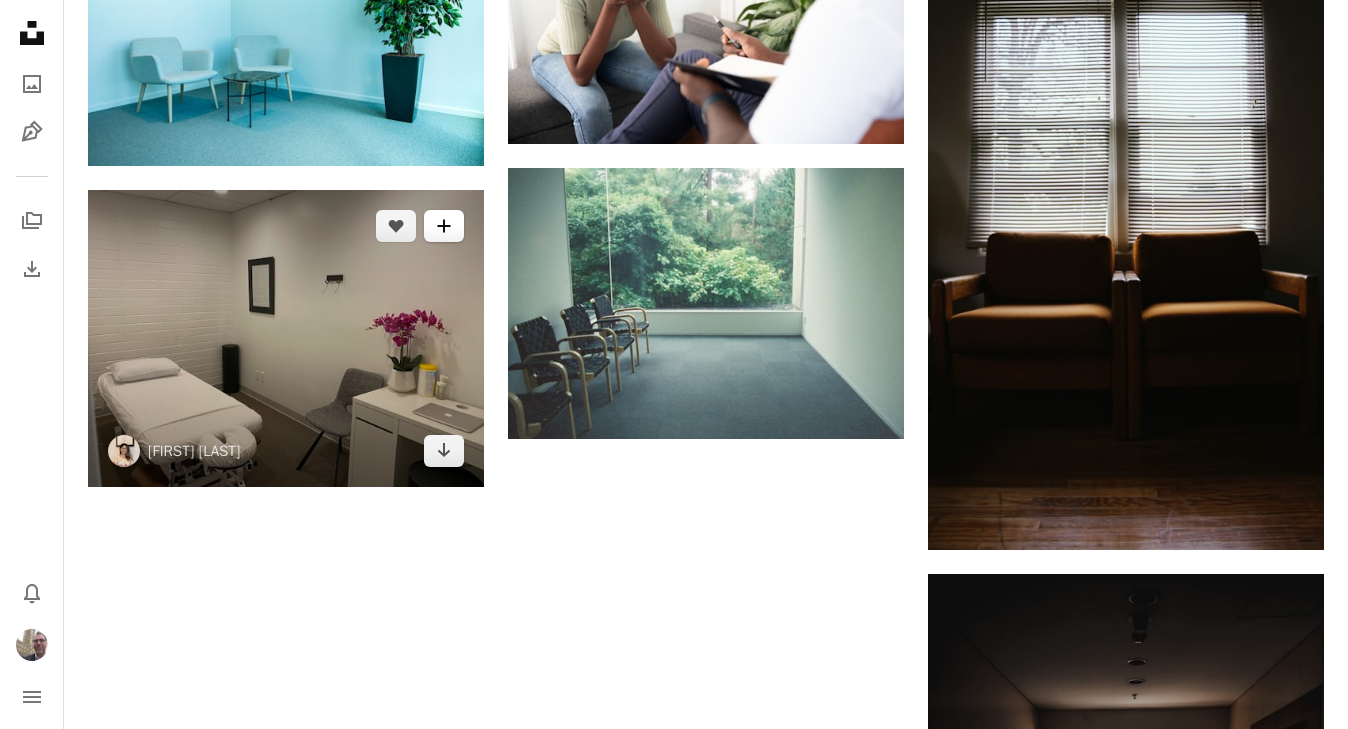 click 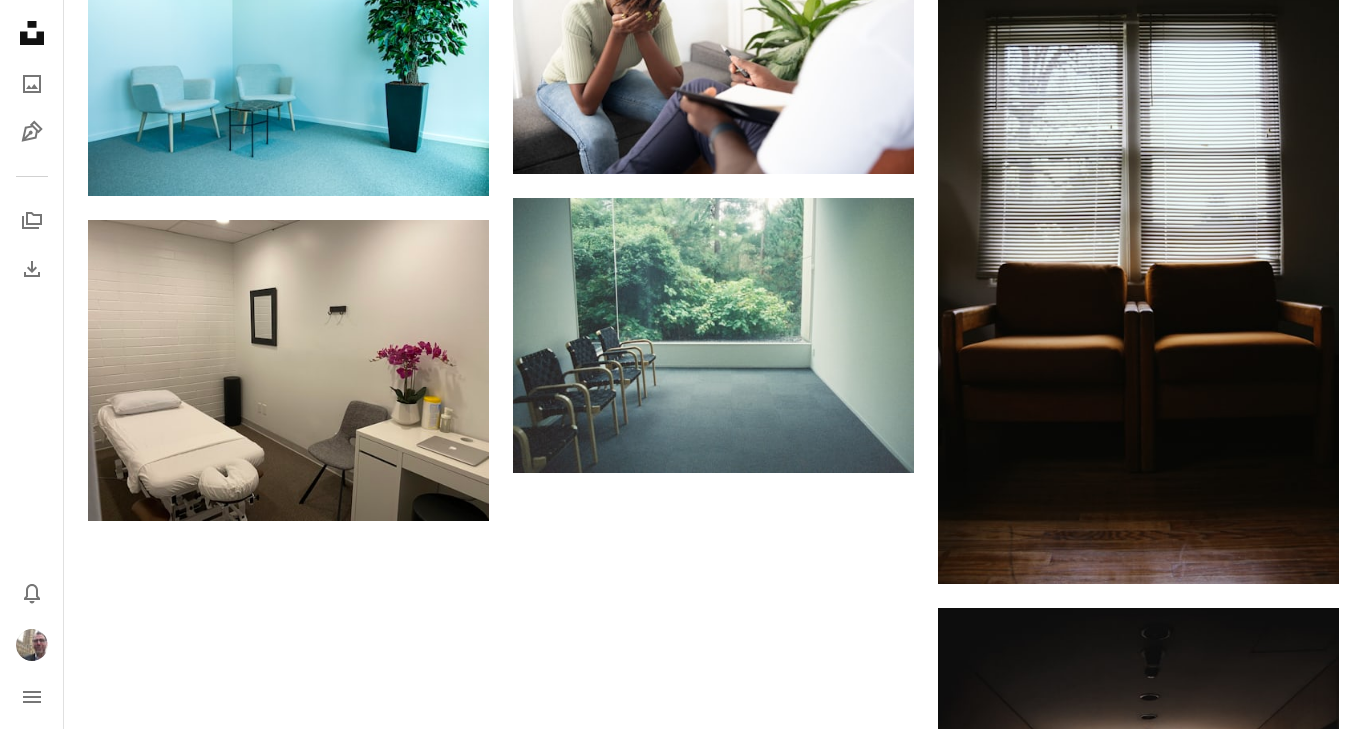 click on "Clinical rooms, various" at bounding box center [724, 2354] 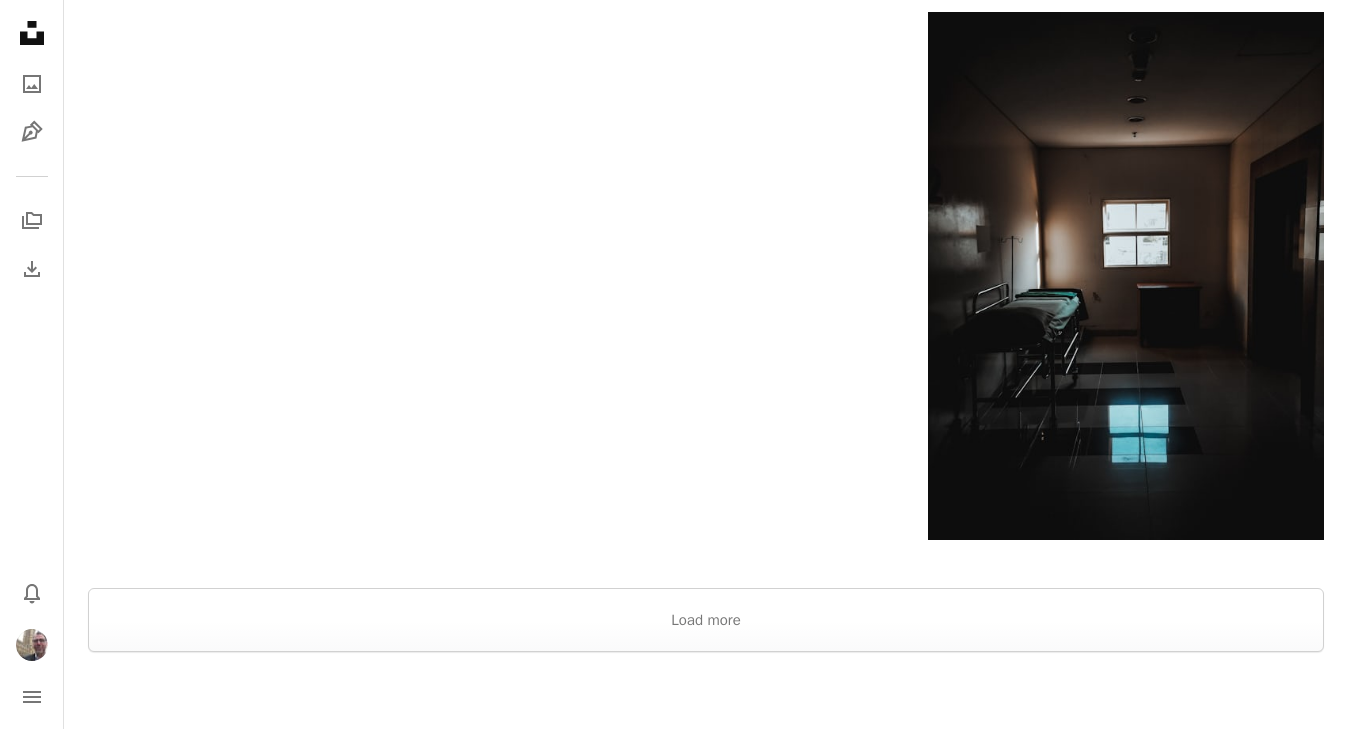 scroll, scrollTop: 3448, scrollLeft: 0, axis: vertical 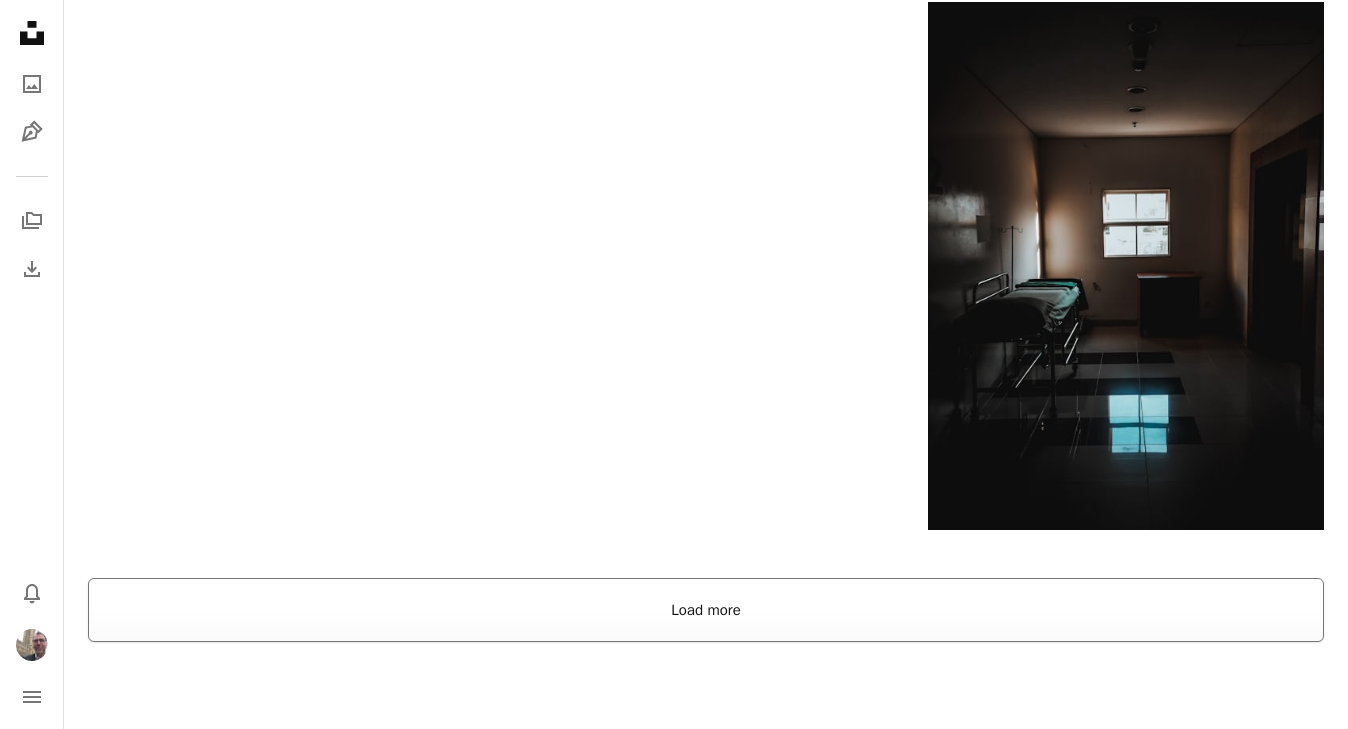 click on "Load more" at bounding box center [706, 610] 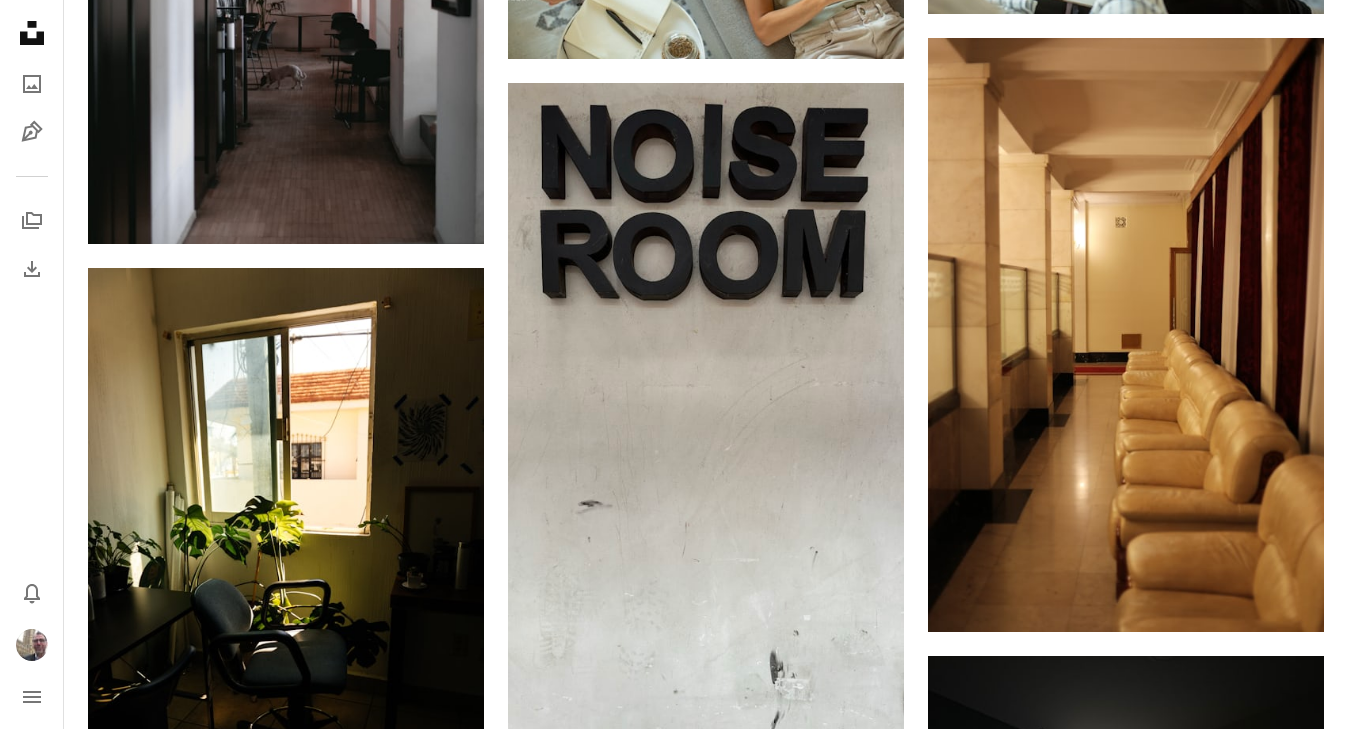 scroll, scrollTop: 4864, scrollLeft: 0, axis: vertical 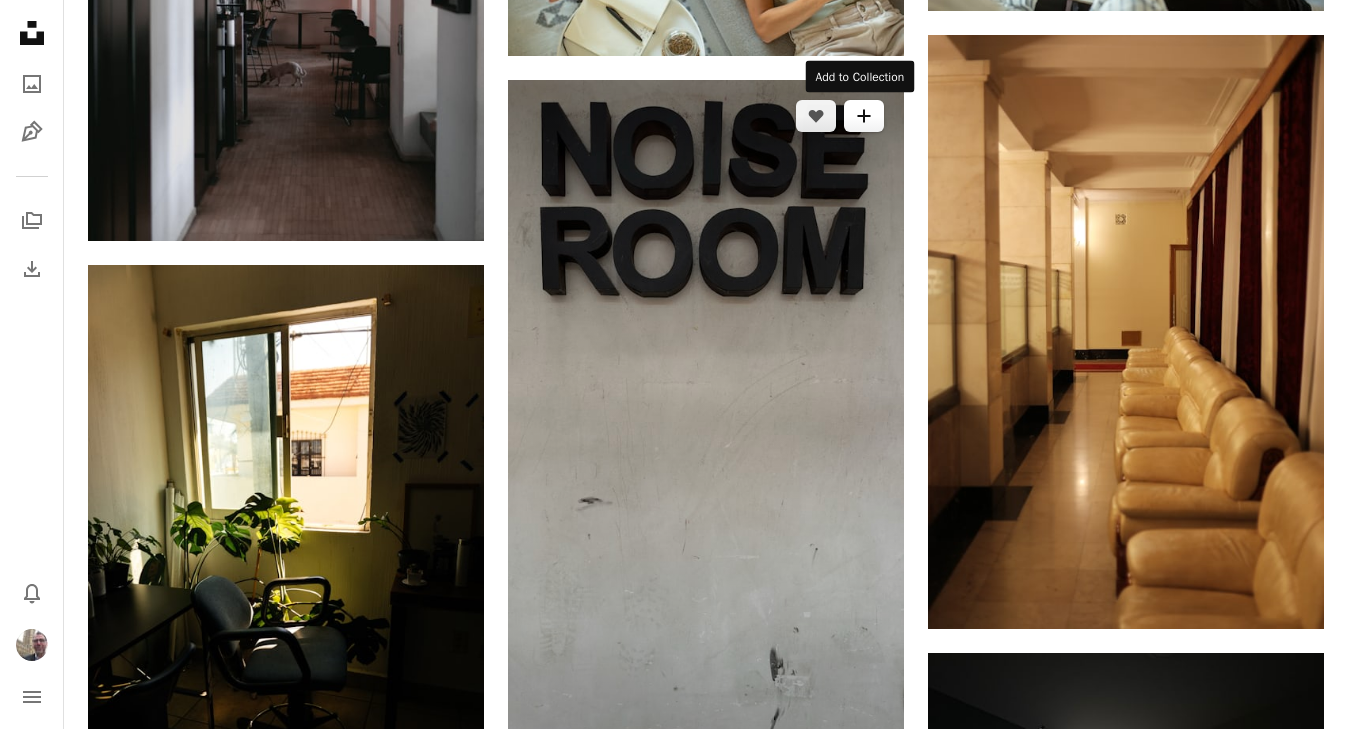 click on "A plus sign" 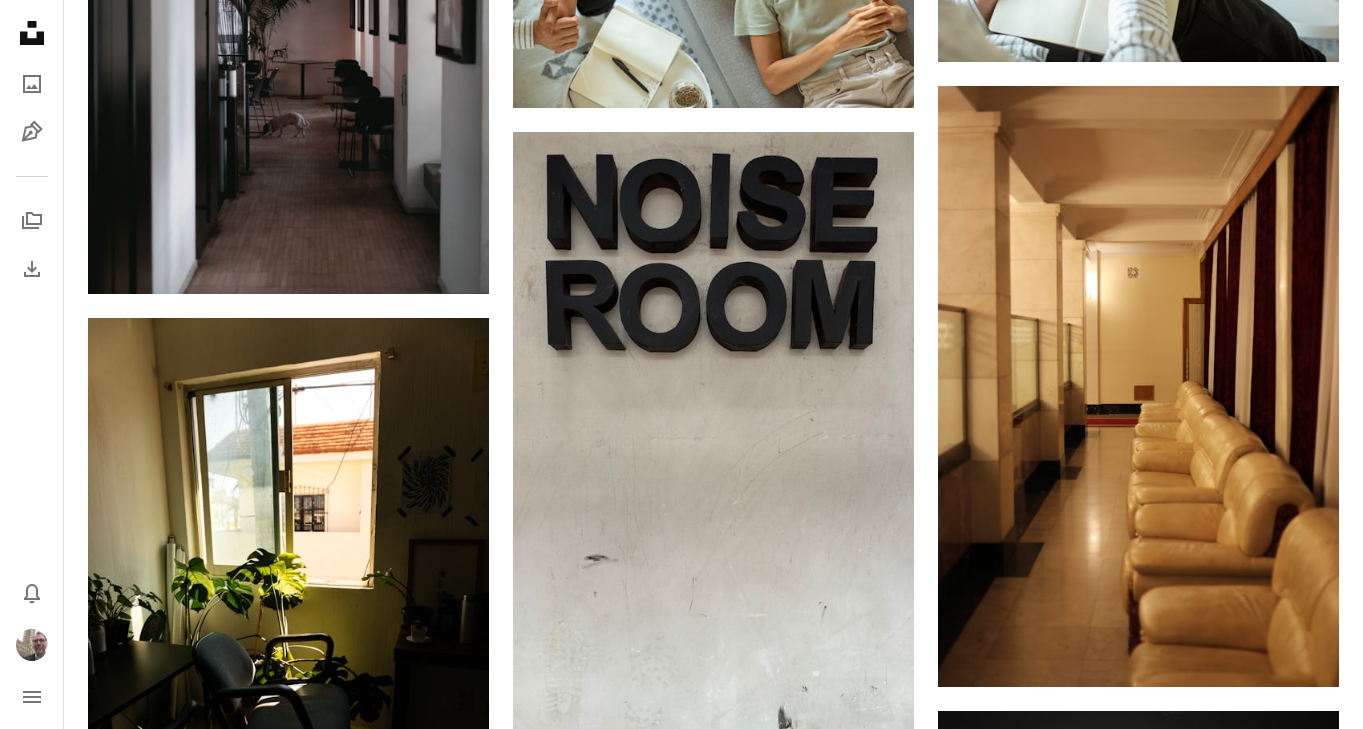 click on "Clinical rooms, various" at bounding box center [724, 5599] 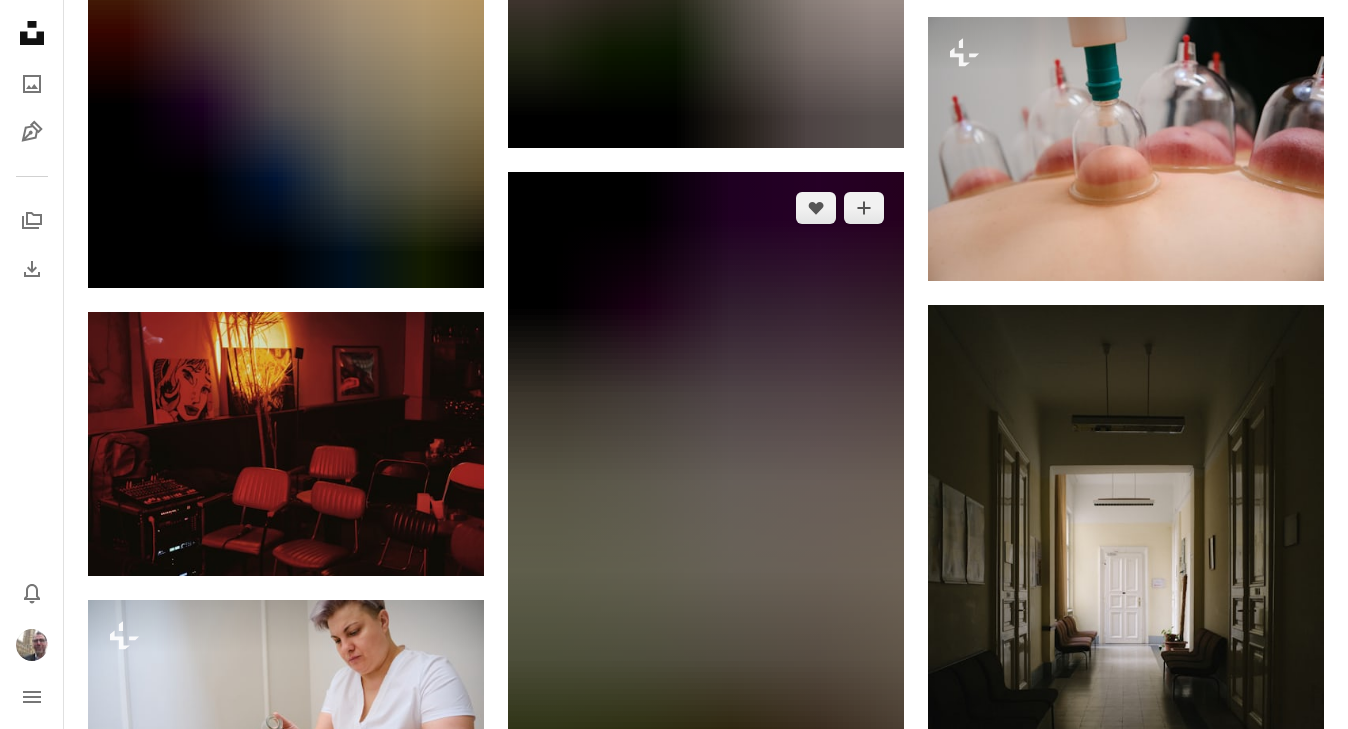 scroll, scrollTop: 6031, scrollLeft: 0, axis: vertical 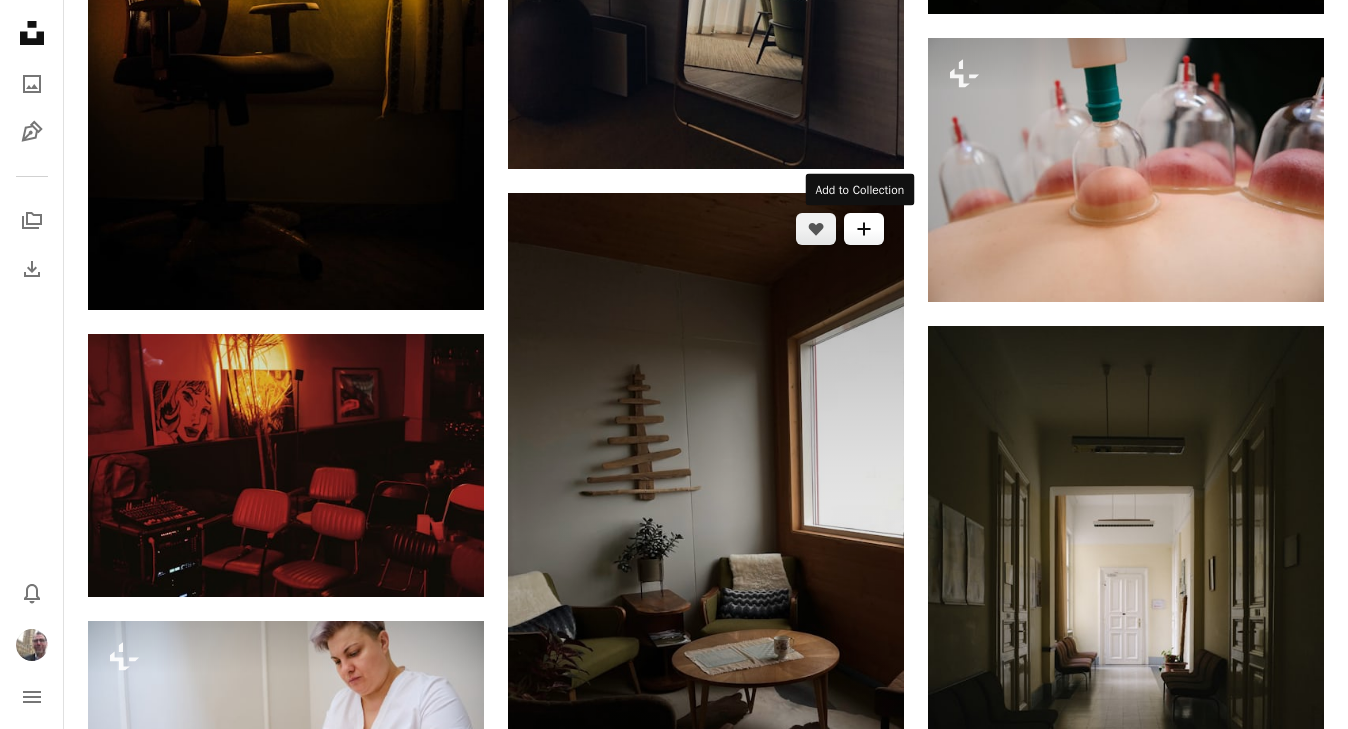 click on "A plus sign" at bounding box center (864, 229) 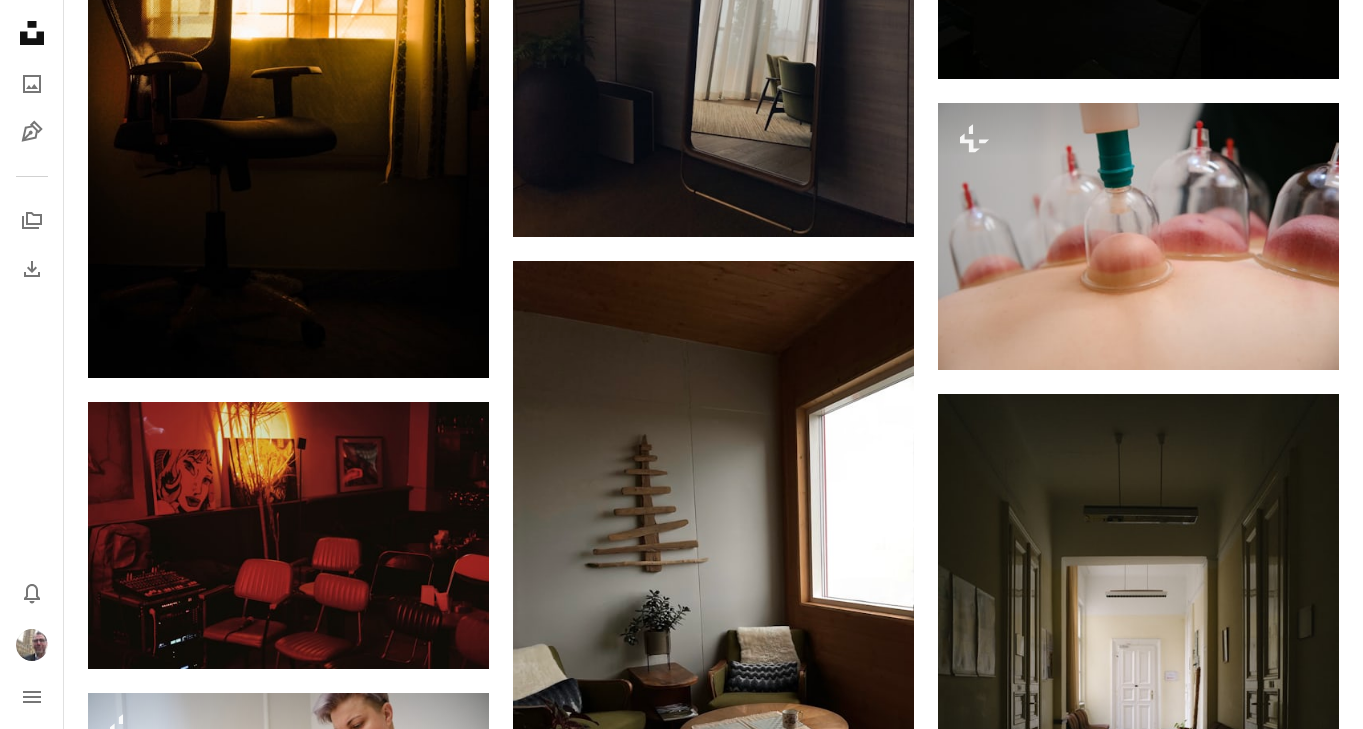 click on "Clinical rooms, various" at bounding box center [837, 4431] 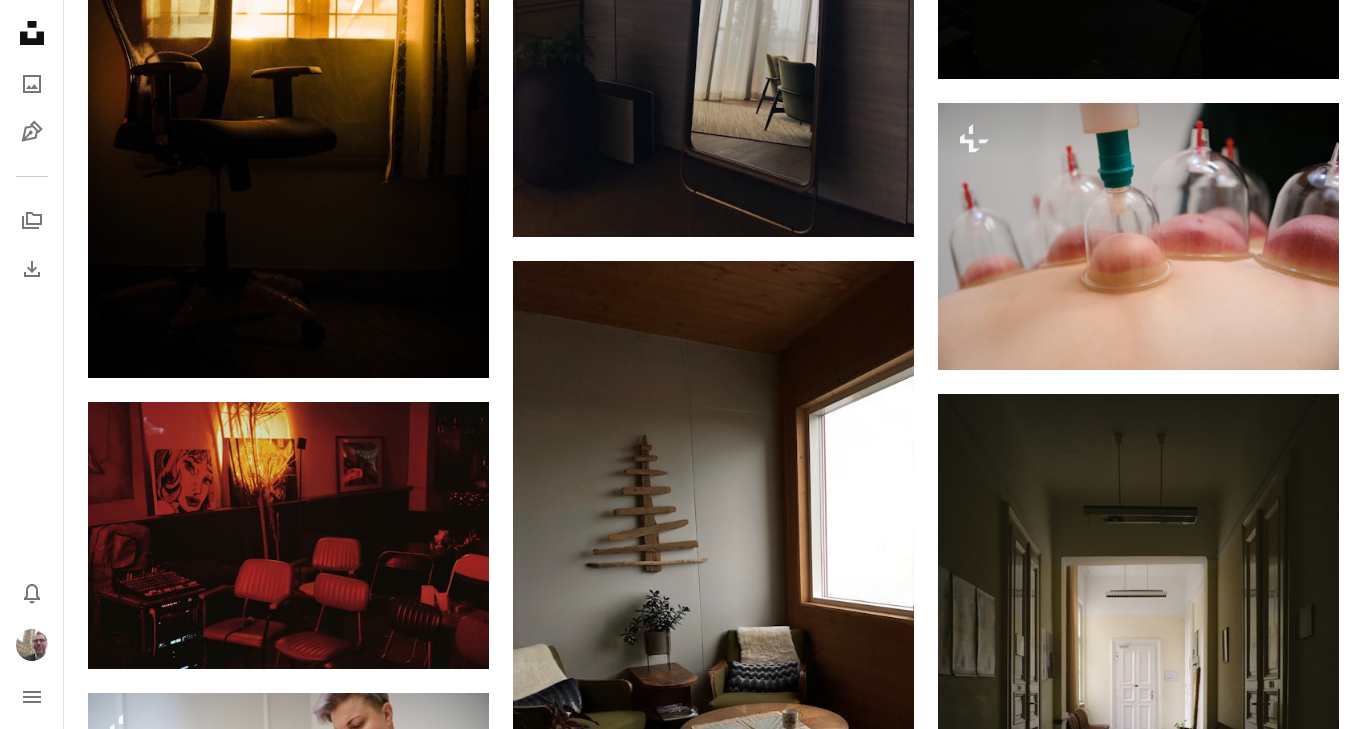 click on "An X shape Add to Collection Create a new collection A checkmark A minus sign 22 photos Clinical rooms, various A checkmark A plus sign 371 photos Lighthouse stories A checkmark A plus sign 996 photos Jesus (or not) A checkmark A plus sign 391 photos Interestingnesses A checkmark A plus sign 280 photos Wordsigns A checkmark A plus sign 508 photos Concepts for presentation slides A checkmark A plus sign 337 photos Silhouettes A checkmark A plus sign 254 photos Birds, mostly sorta impressionistically A checkmark A plus sign 27 photos Dancement A checkmark A plus sign 798 photos Treehouse, cabin, shack. Ish. A checkmark A plus sign 46 photos Directionality A checkmark A plus sign 165 photos Getting to words A checkmark A plus sign 262 photos Going nowhere A checkmark A plus sign 114 photos Weirdlyawesome A checkmark A plus sign 130 photos The more interesting starry night pics A checkmark A plus sign 181 photos General revelation A checkmark A plus sign 103 photos Between the moon and the moon between 174 photos" at bounding box center [681, 4489] 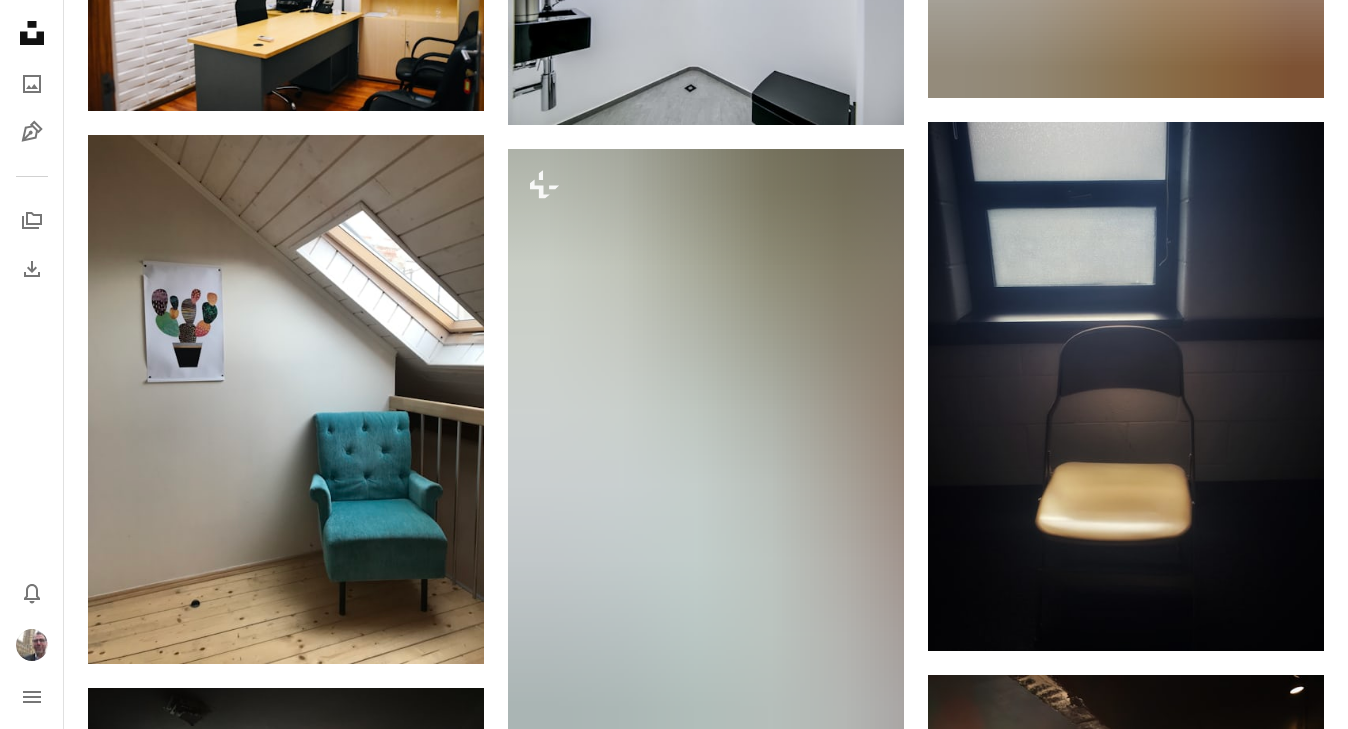 scroll, scrollTop: 18069, scrollLeft: 0, axis: vertical 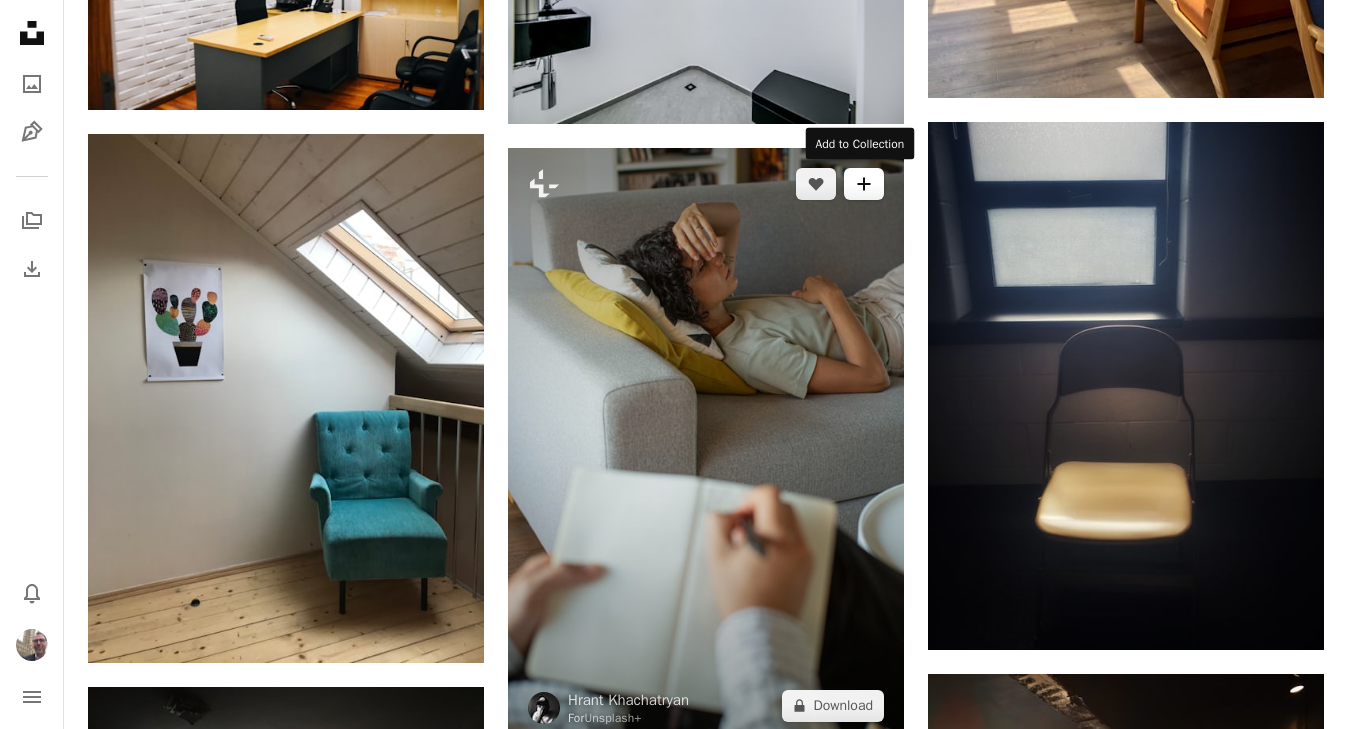 click on "A plus sign" 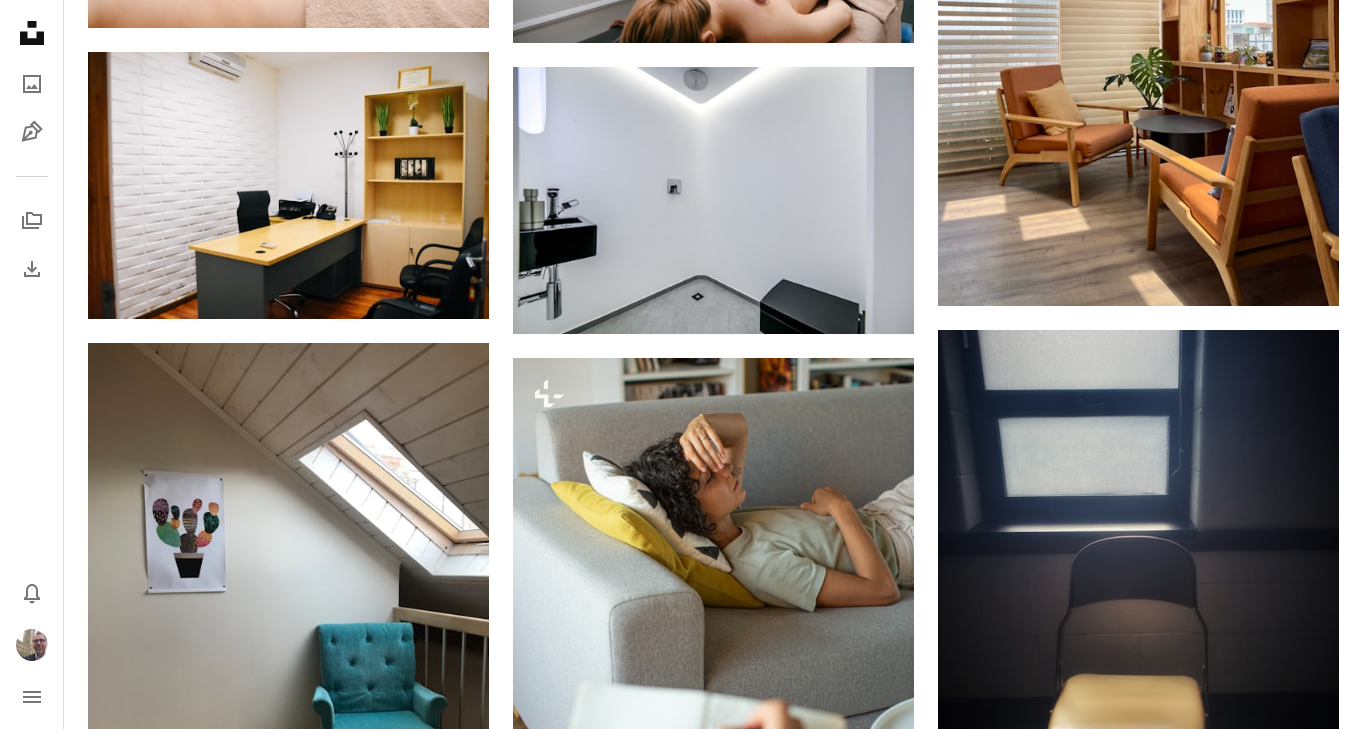 click on "Clinical rooms, various" at bounding box center (724, 4062) 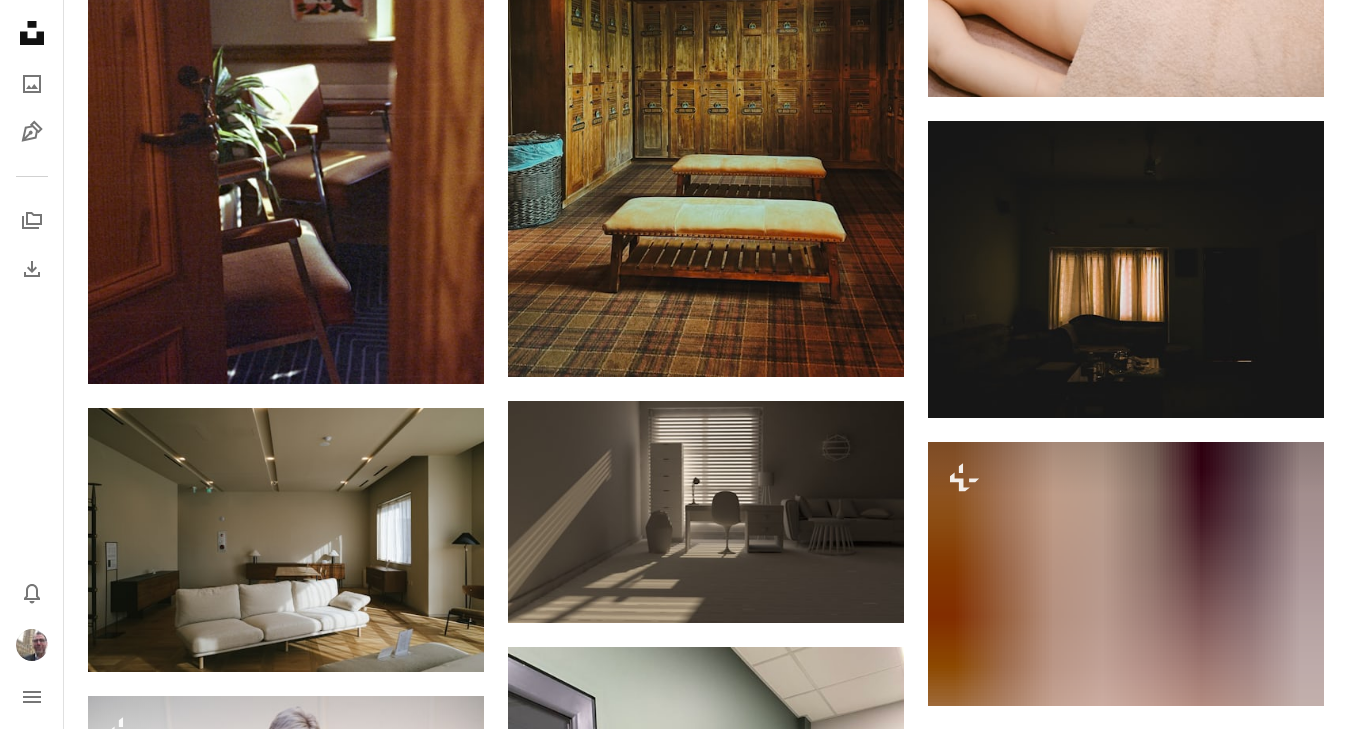 scroll, scrollTop: 20259, scrollLeft: 0, axis: vertical 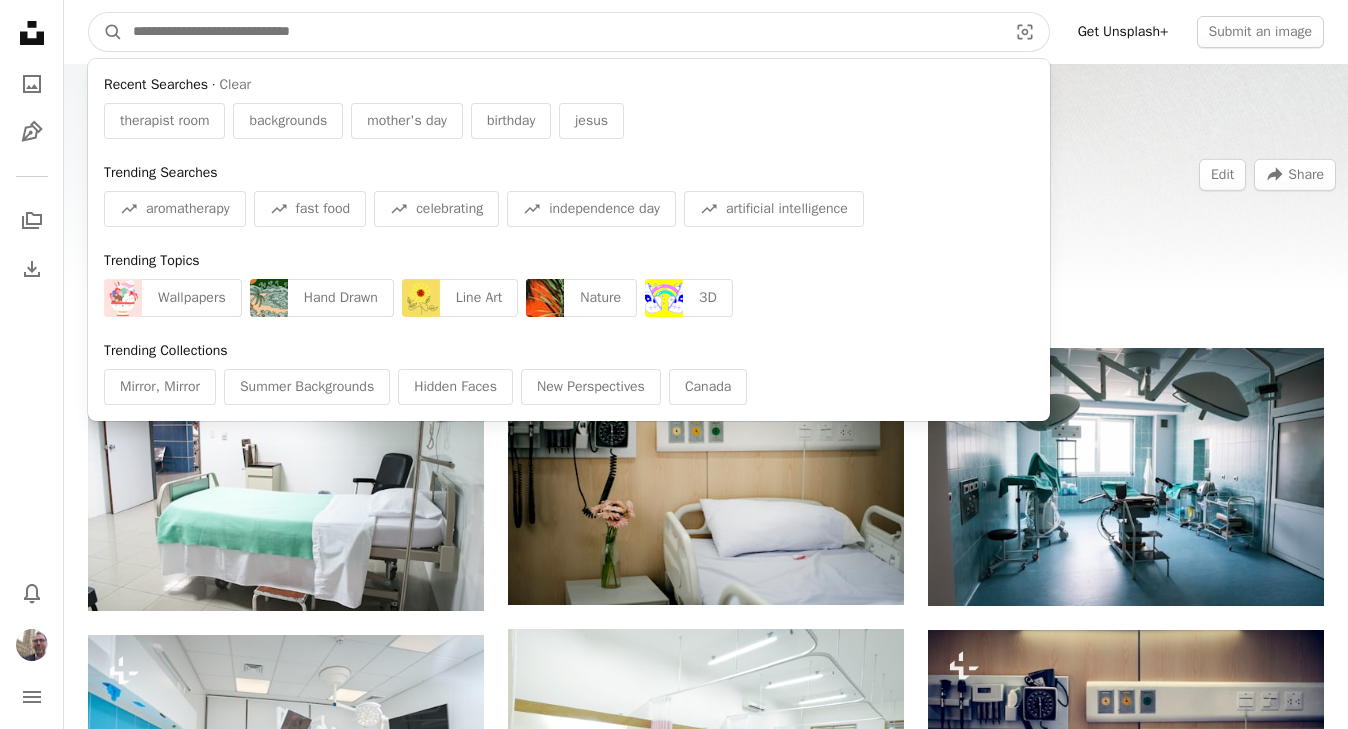 click at bounding box center [562, 32] 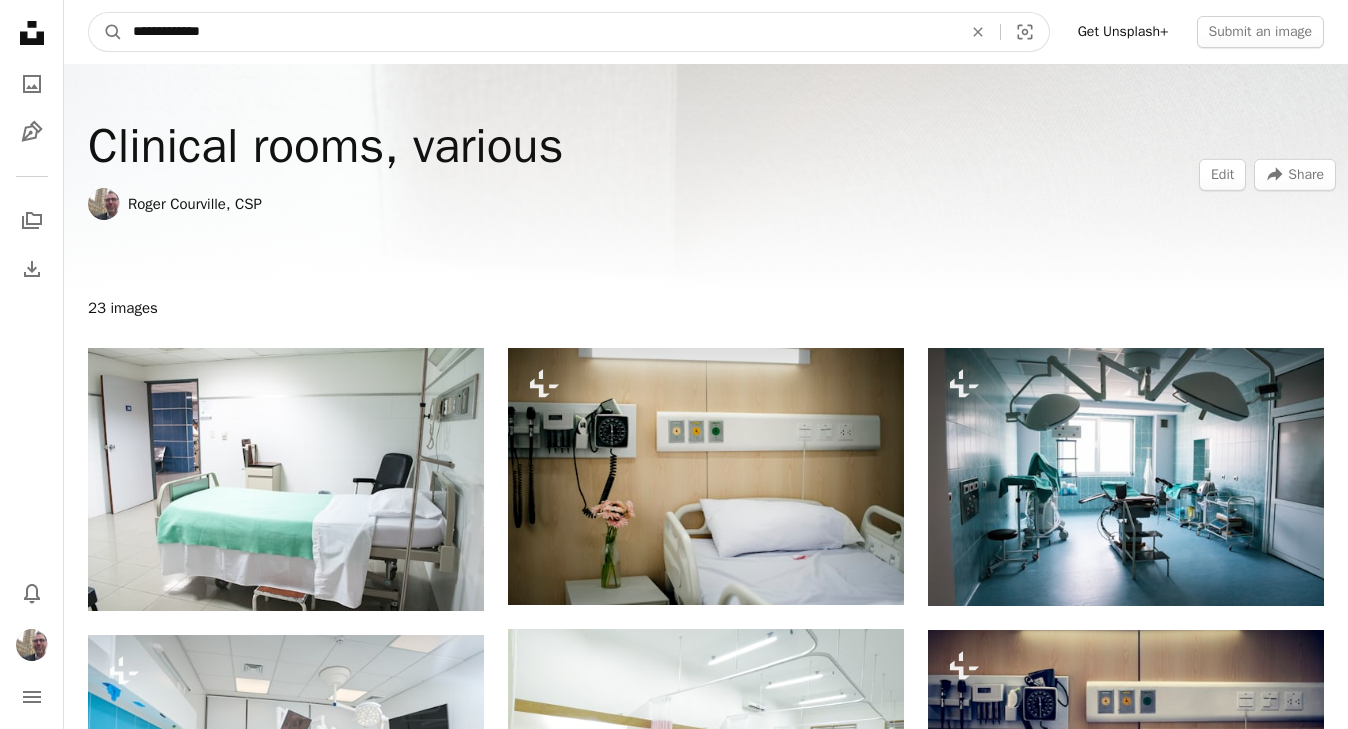 type on "**********" 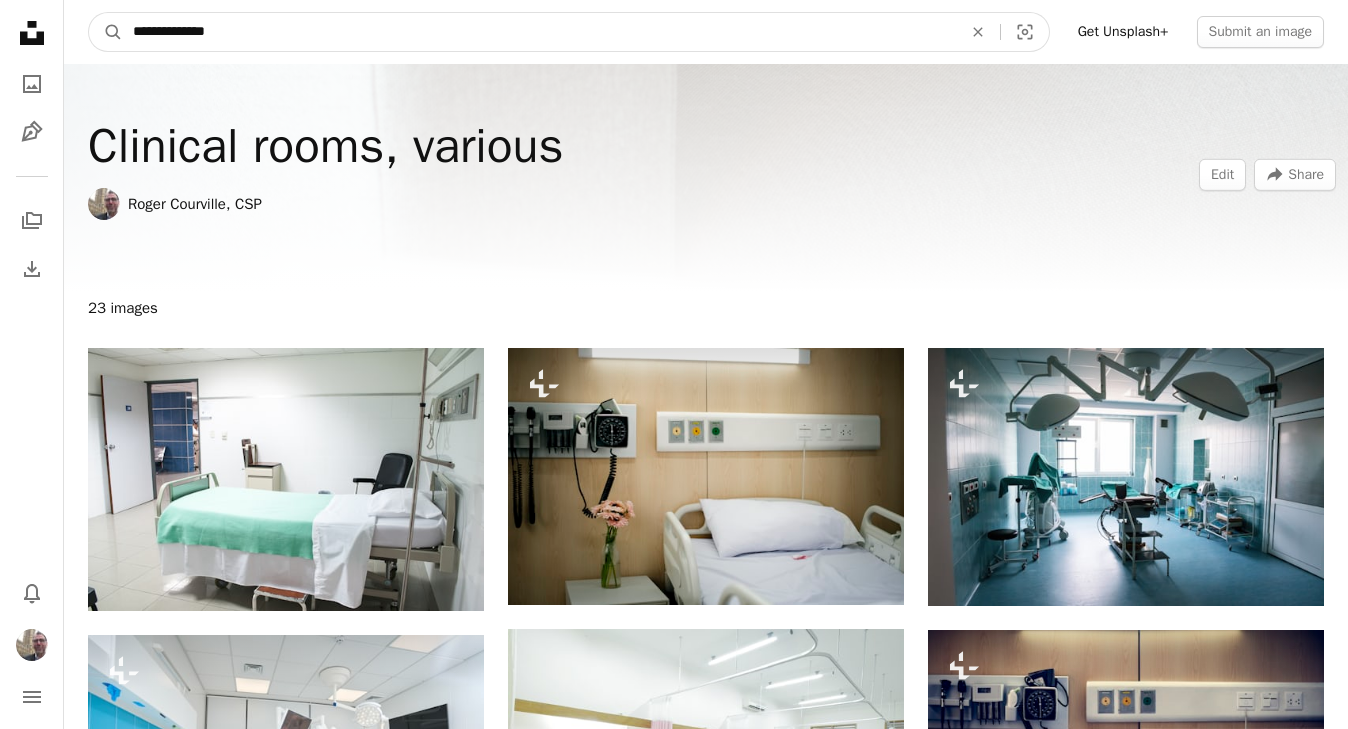 click on "A magnifying glass" at bounding box center (106, 32) 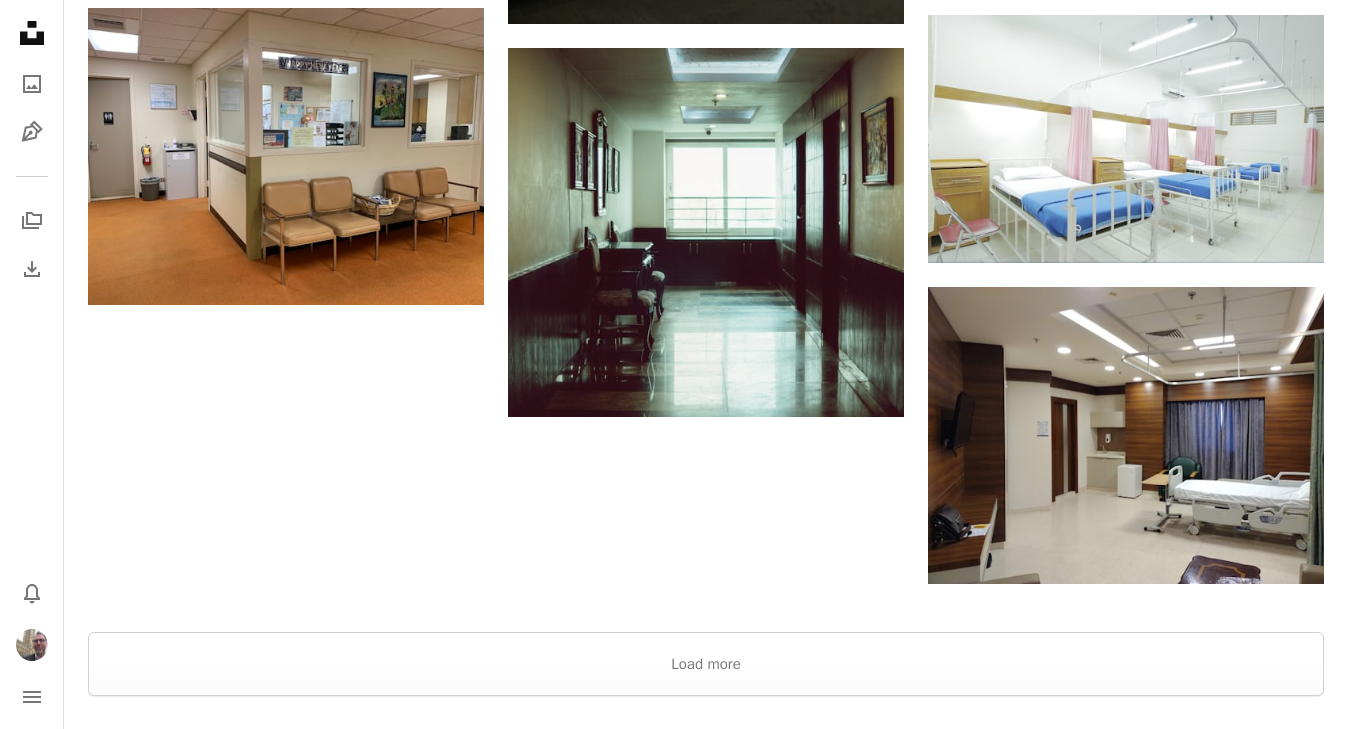 scroll, scrollTop: 2910, scrollLeft: 0, axis: vertical 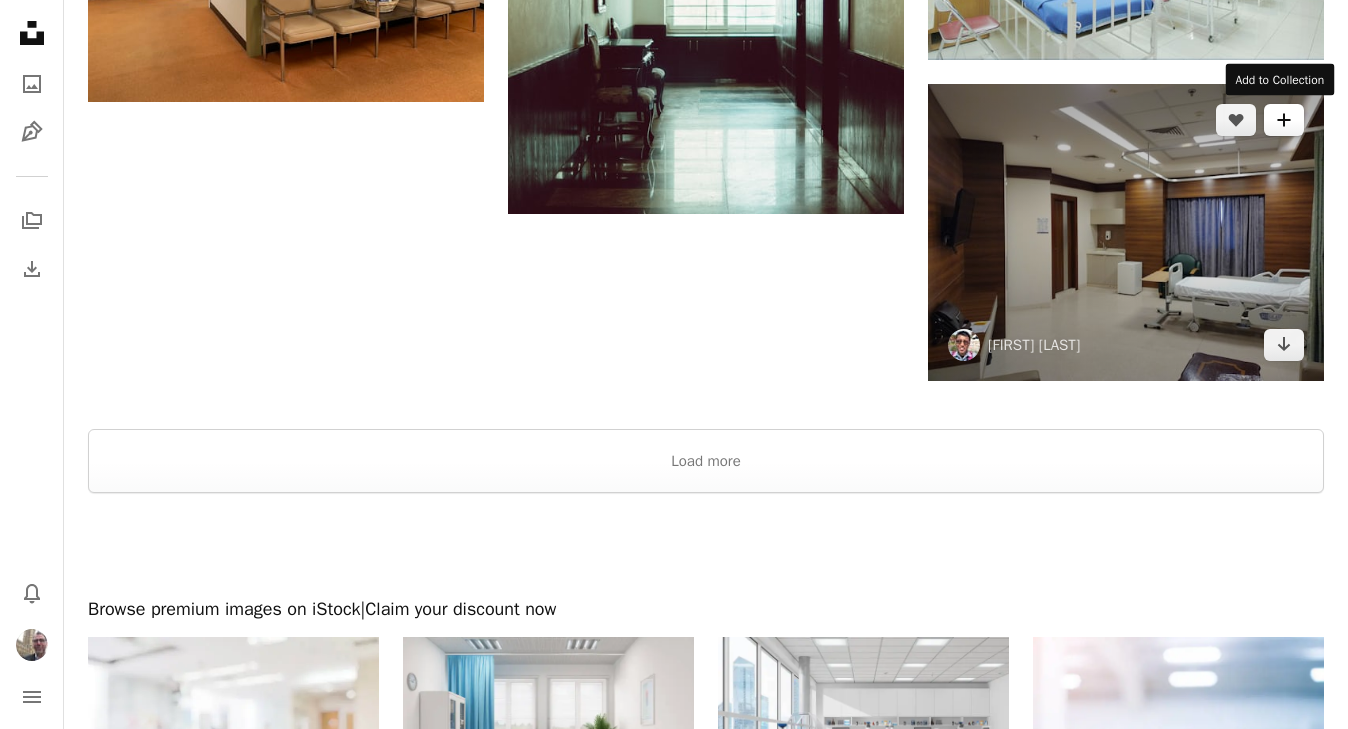 click on "A plus sign" 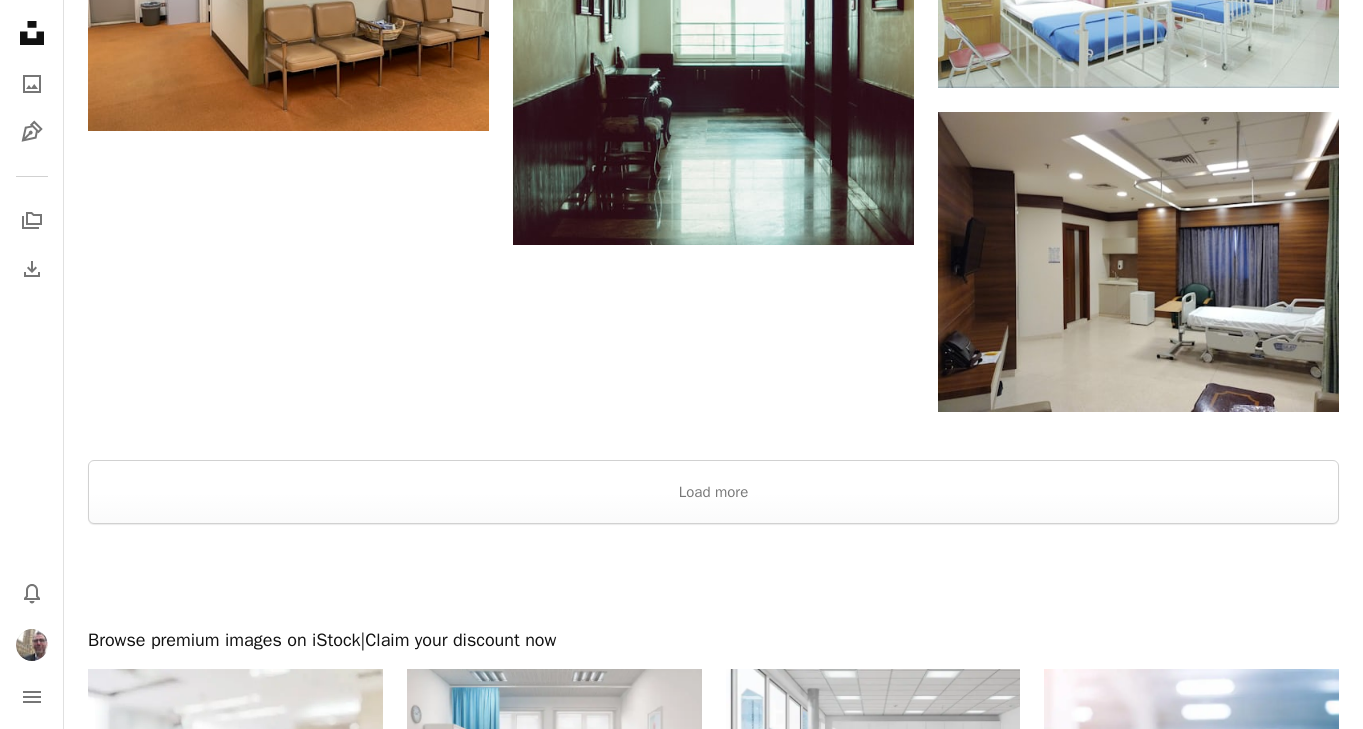 click on "Clinical rooms, various" at bounding box center (724, 1624) 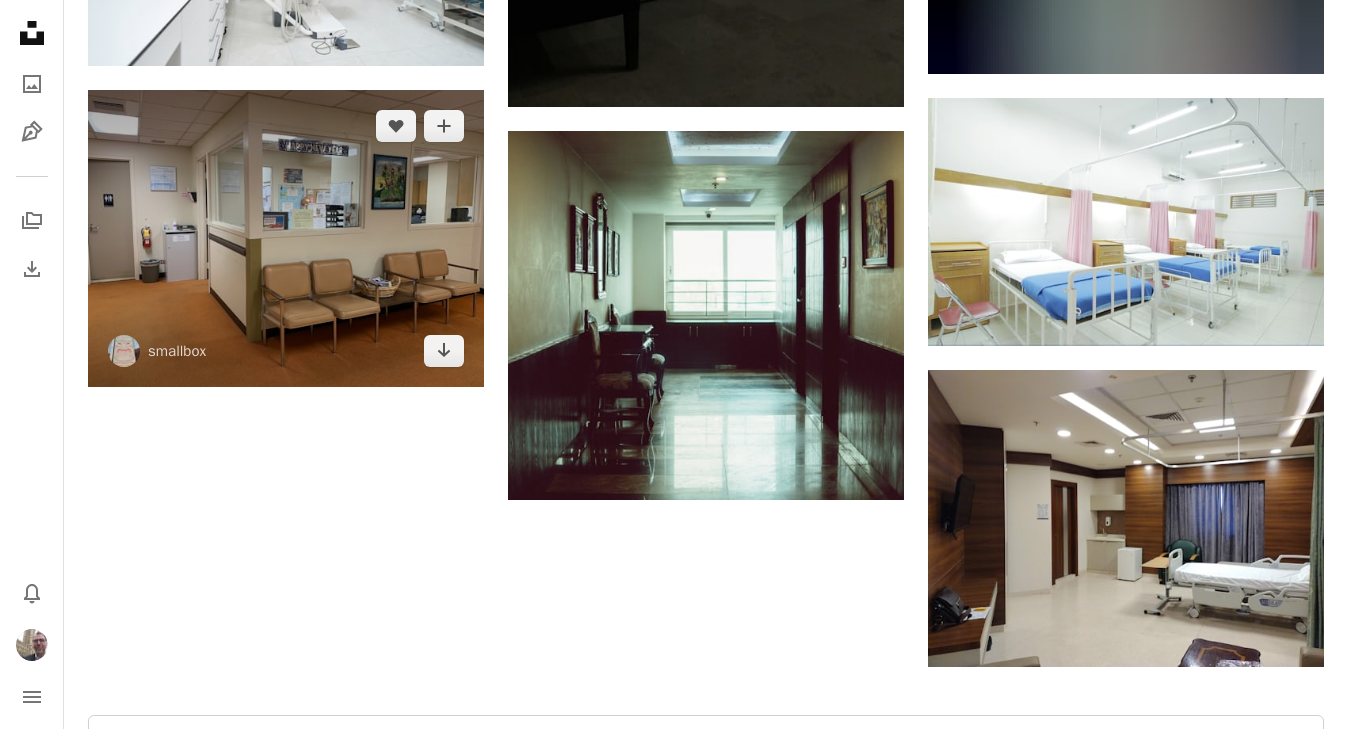 scroll, scrollTop: 2603, scrollLeft: 0, axis: vertical 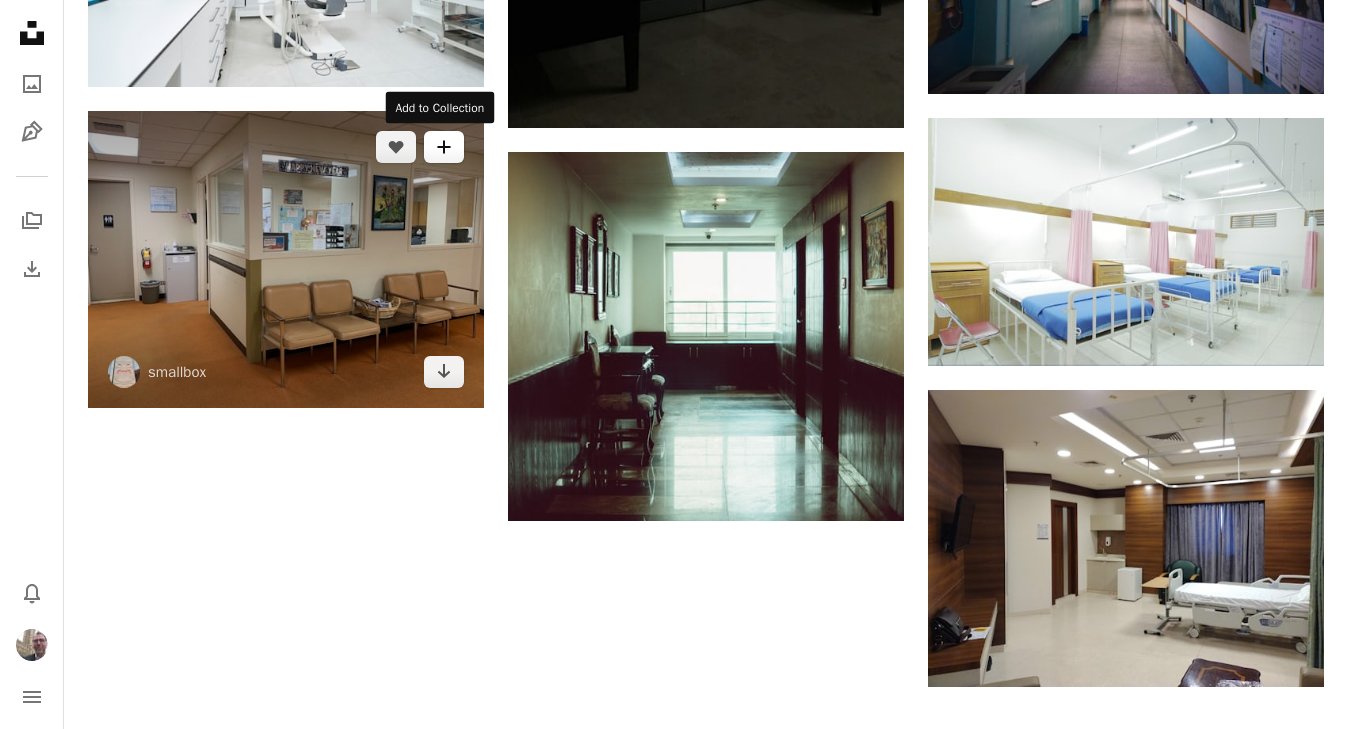 click on "A plus sign" at bounding box center [444, 147] 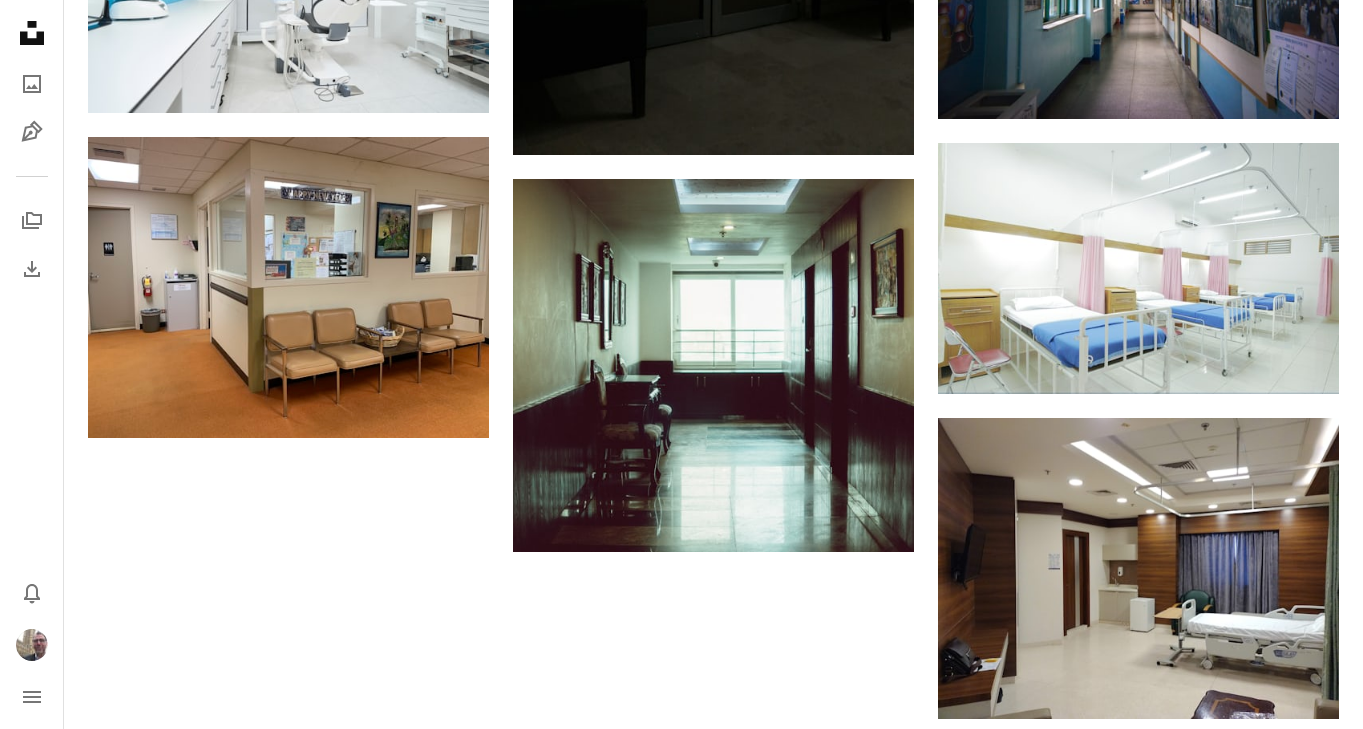 click on "Clinical rooms, various" at bounding box center (837, 1931) 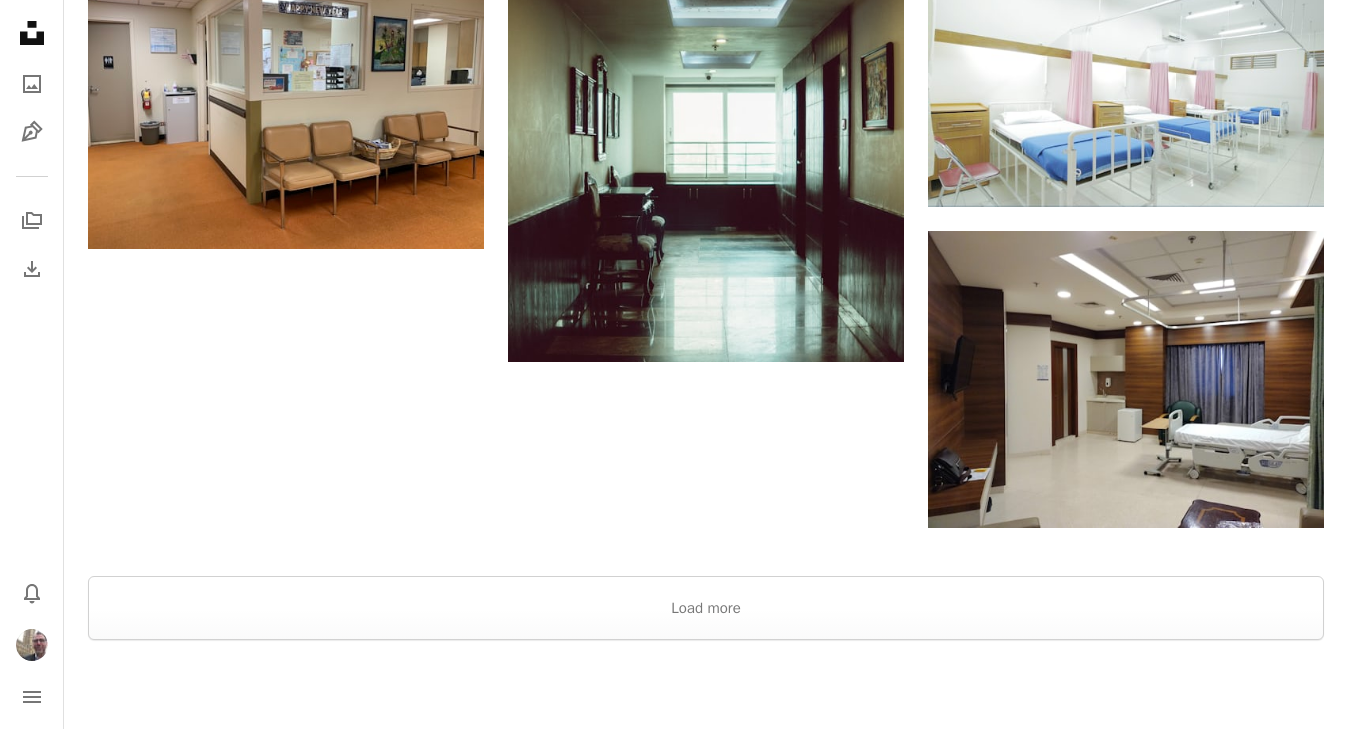 scroll, scrollTop: 2838, scrollLeft: 0, axis: vertical 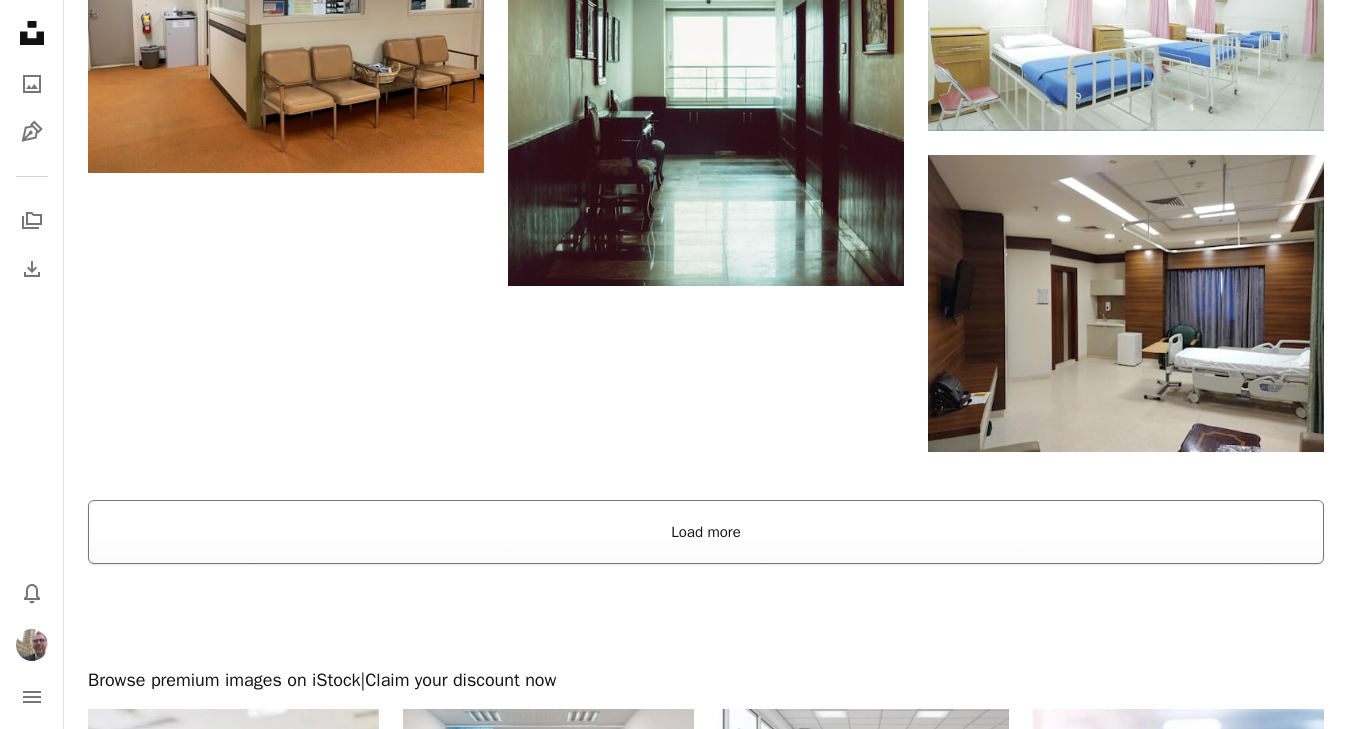 click on "Load more" at bounding box center (706, 532) 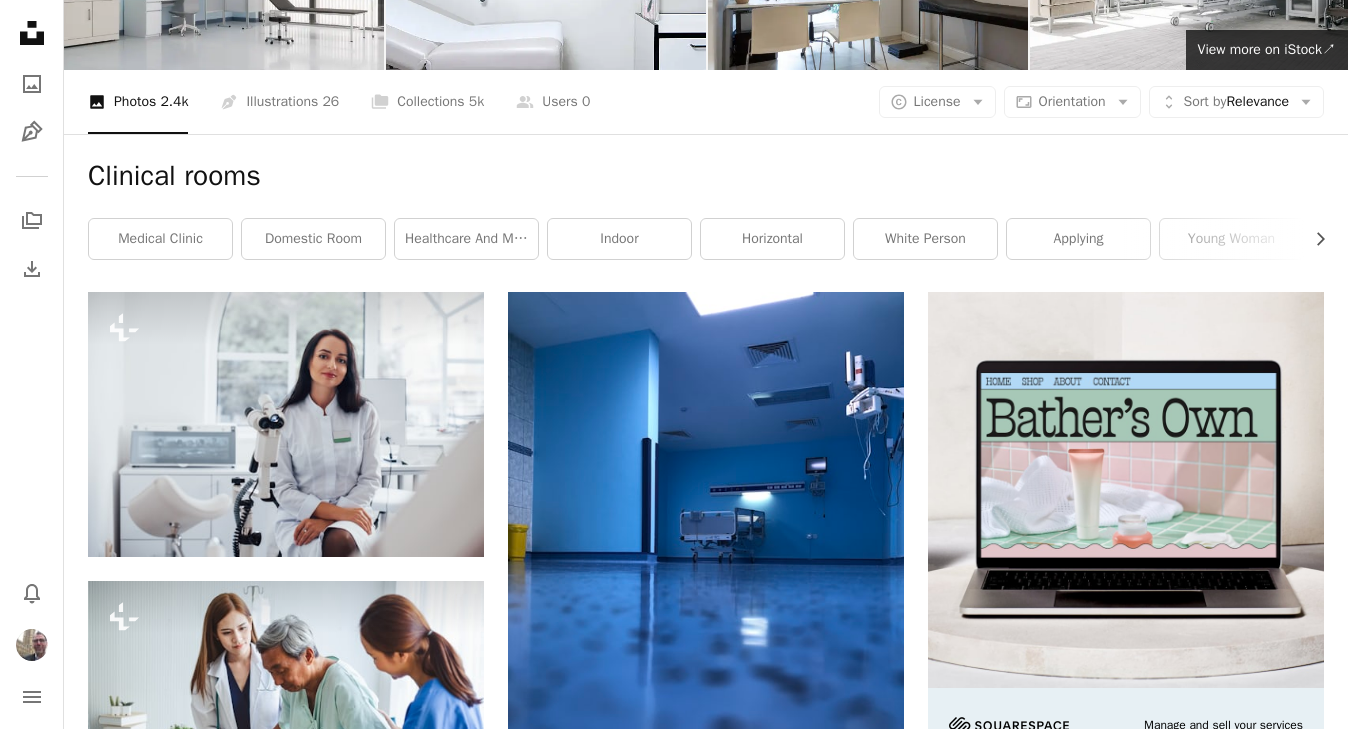 scroll, scrollTop: 0, scrollLeft: 0, axis: both 